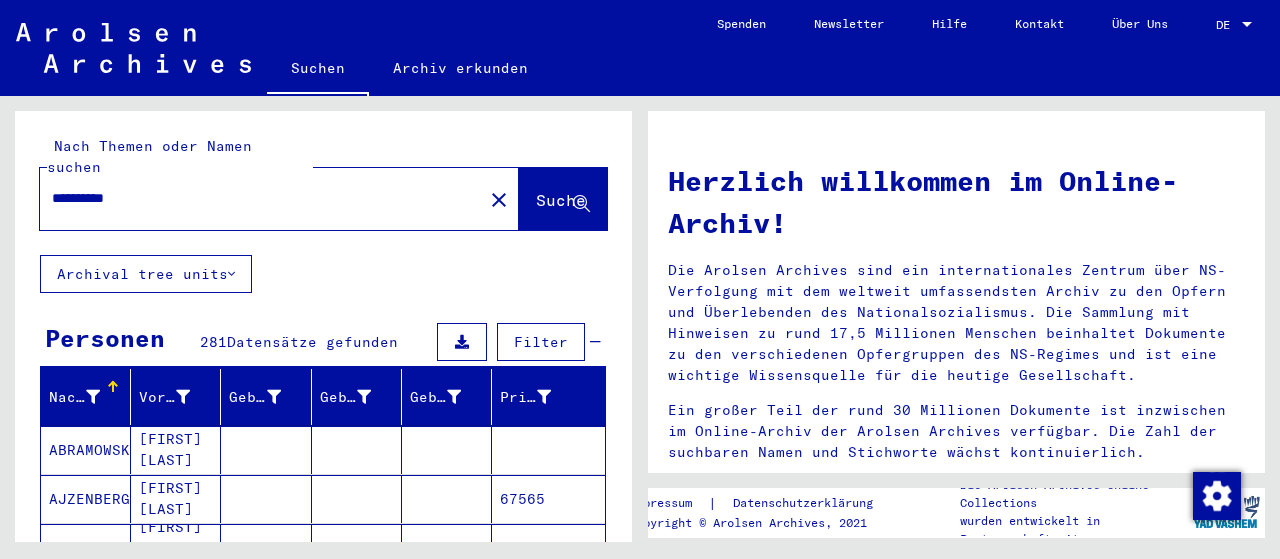 scroll, scrollTop: 0, scrollLeft: 0, axis: both 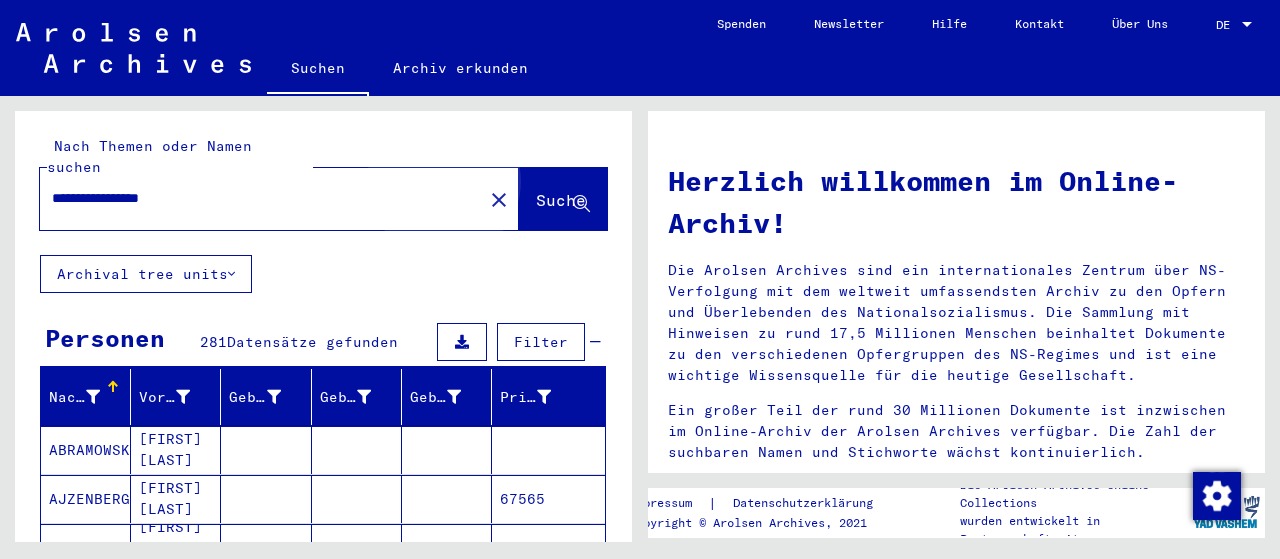 click on "Suche" 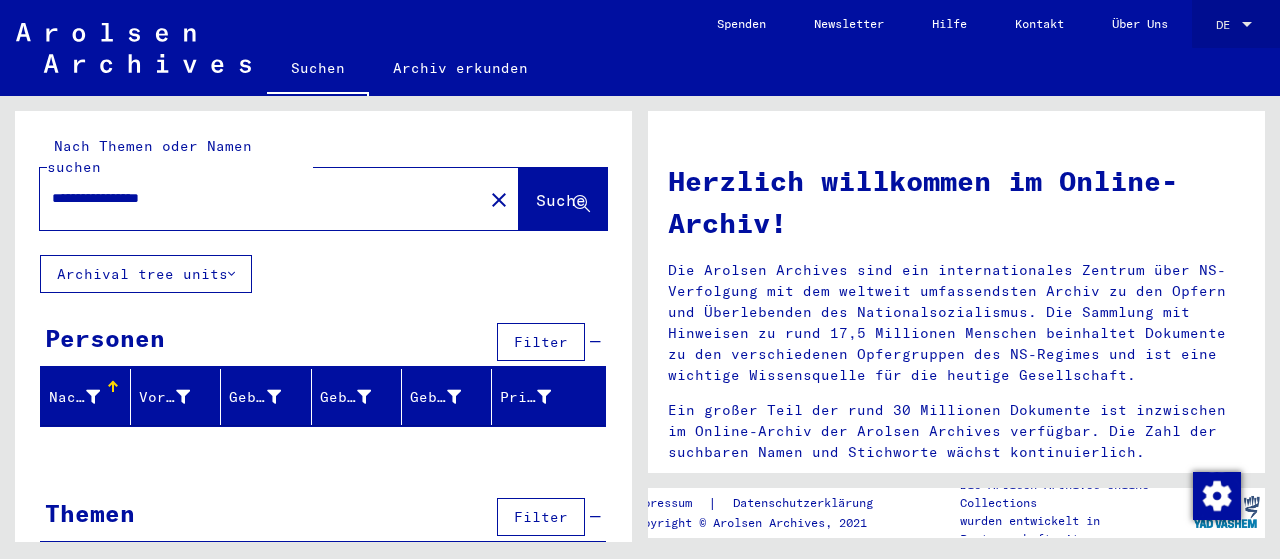 click on "DE" at bounding box center (1227, 25) 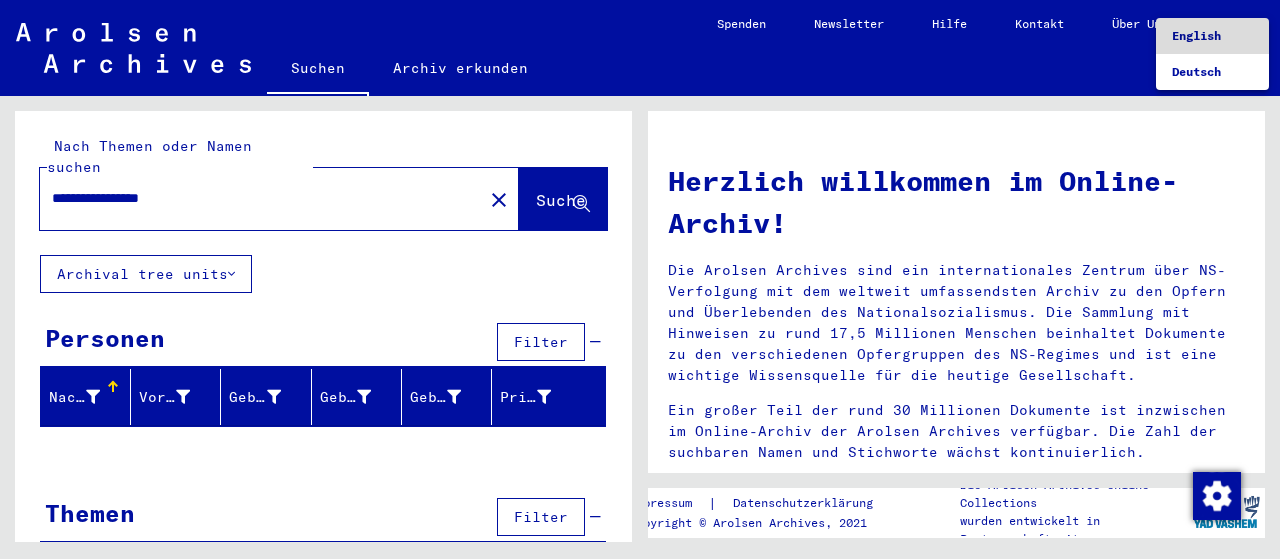 click on "English" at bounding box center (1212, 36) 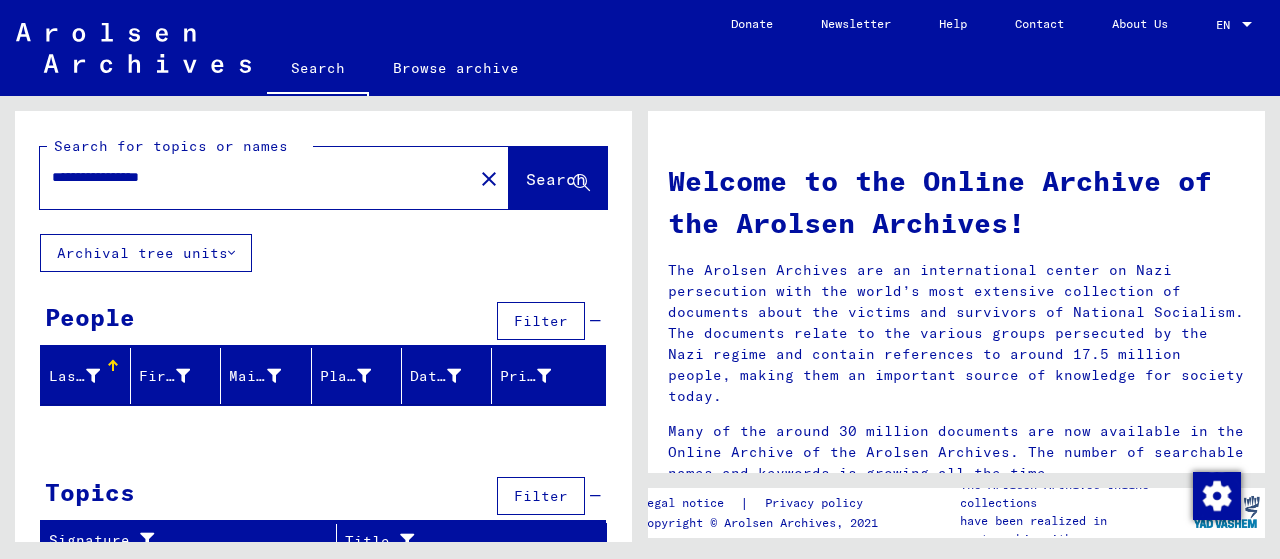 scroll, scrollTop: 14, scrollLeft: 0, axis: vertical 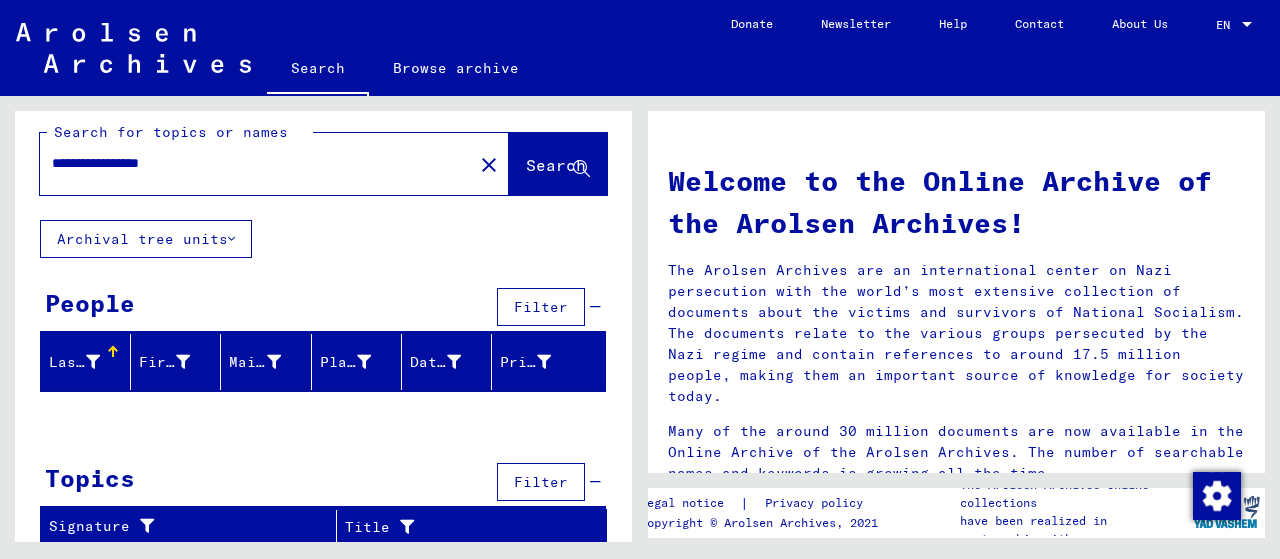 click on "**********" at bounding box center (250, 163) 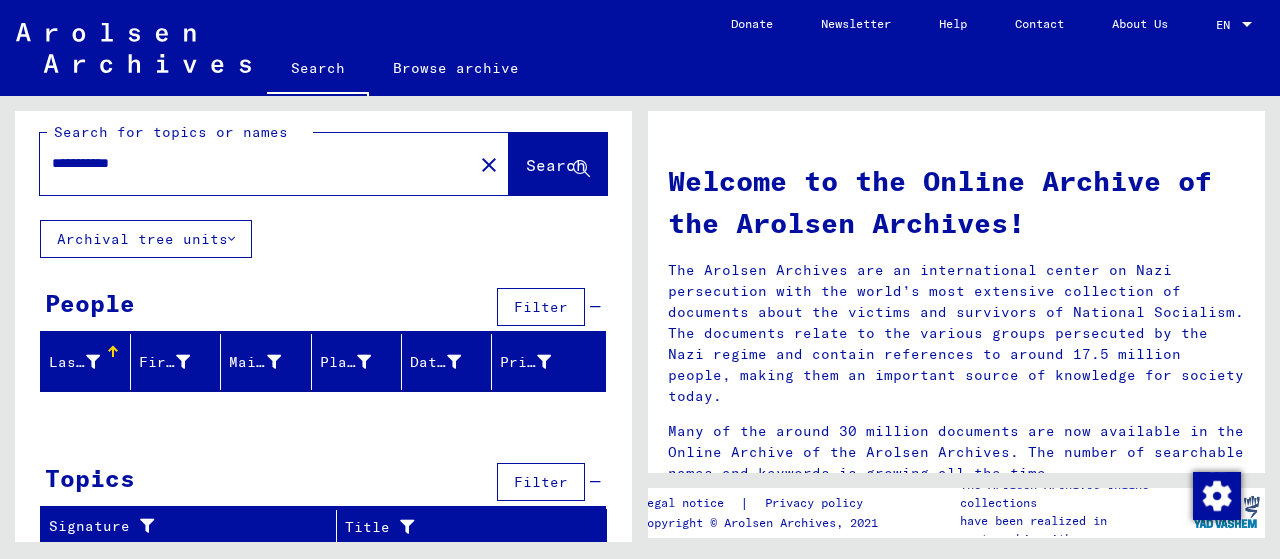 click on "Search" 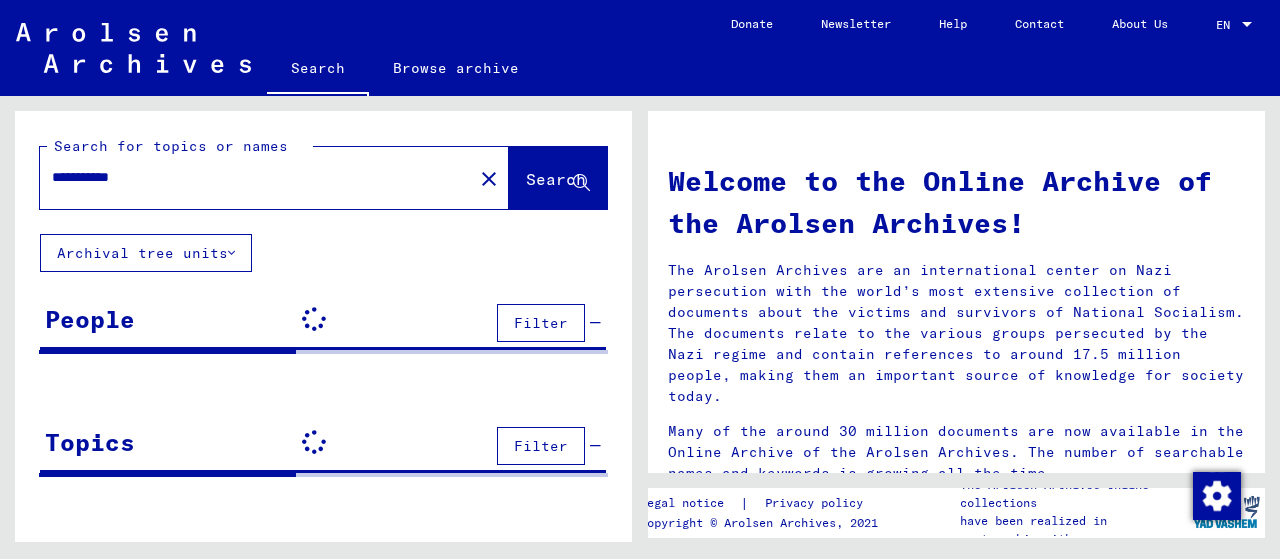 scroll, scrollTop: 0, scrollLeft: 0, axis: both 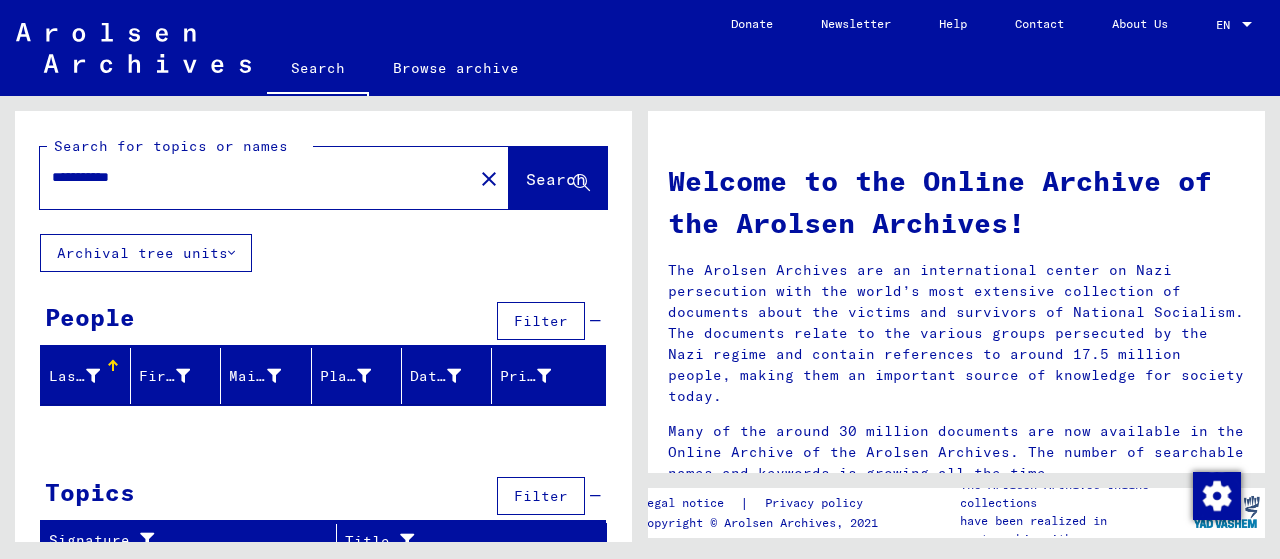 click on "**********" at bounding box center (250, 177) 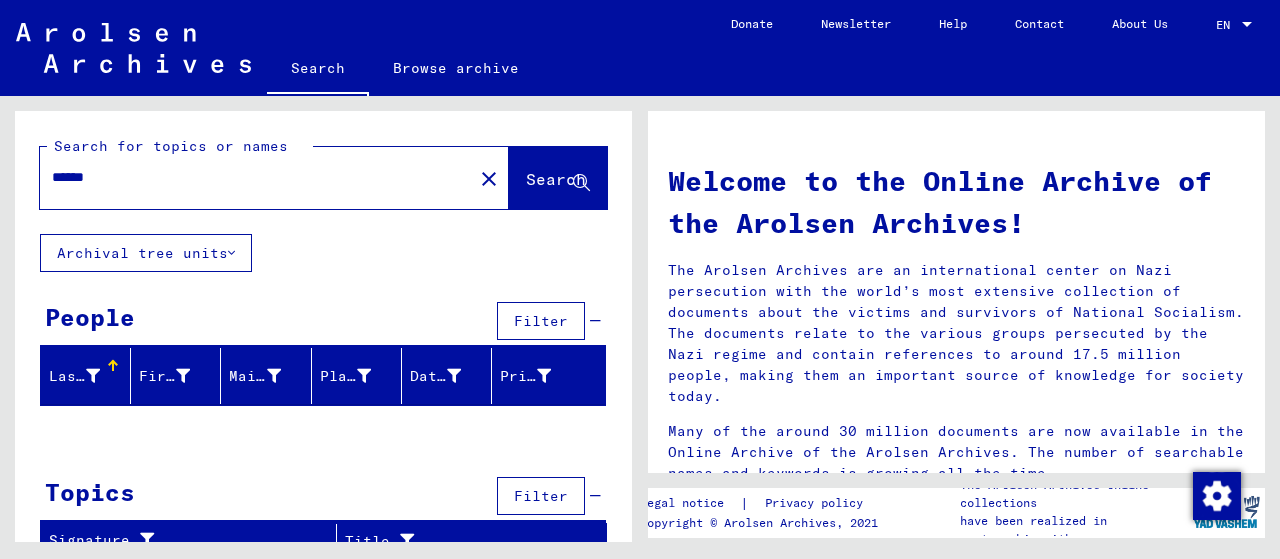 type on "******" 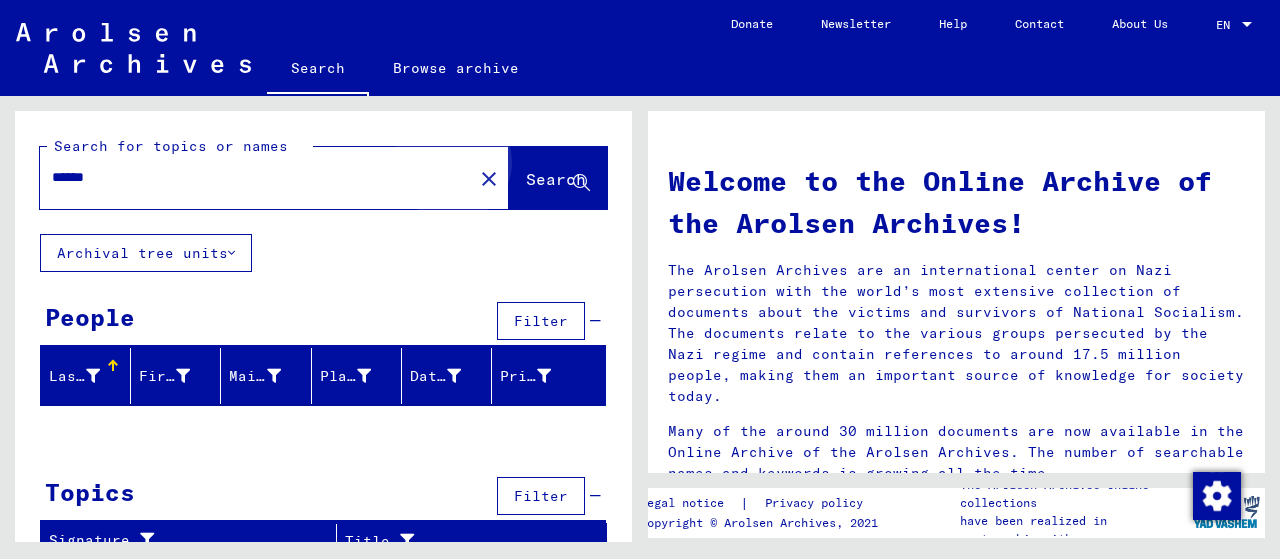 click on "Search" 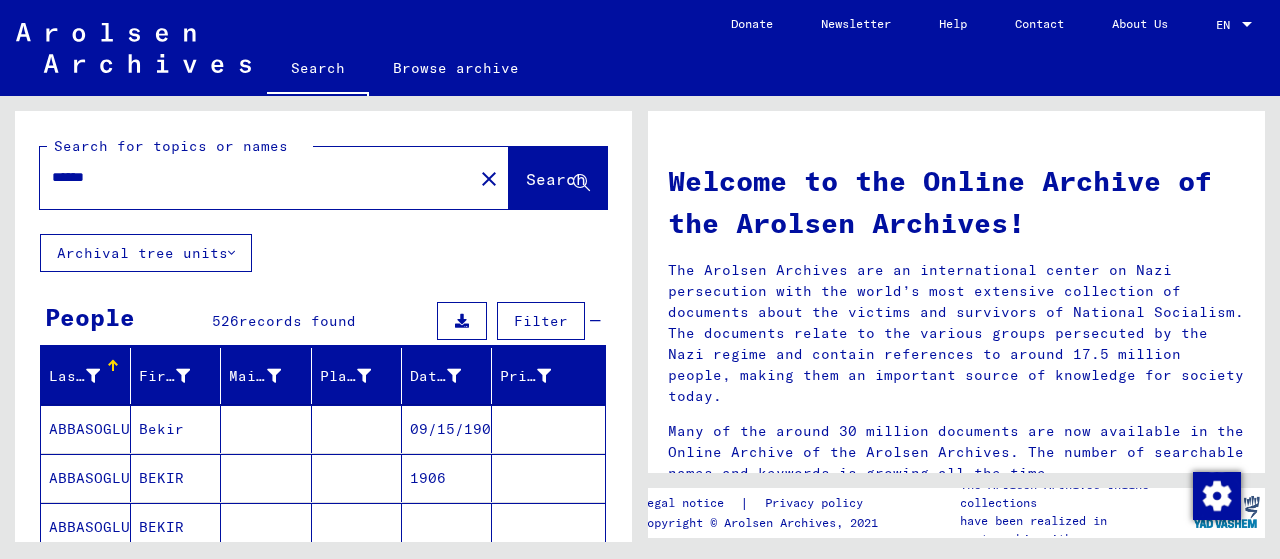 type 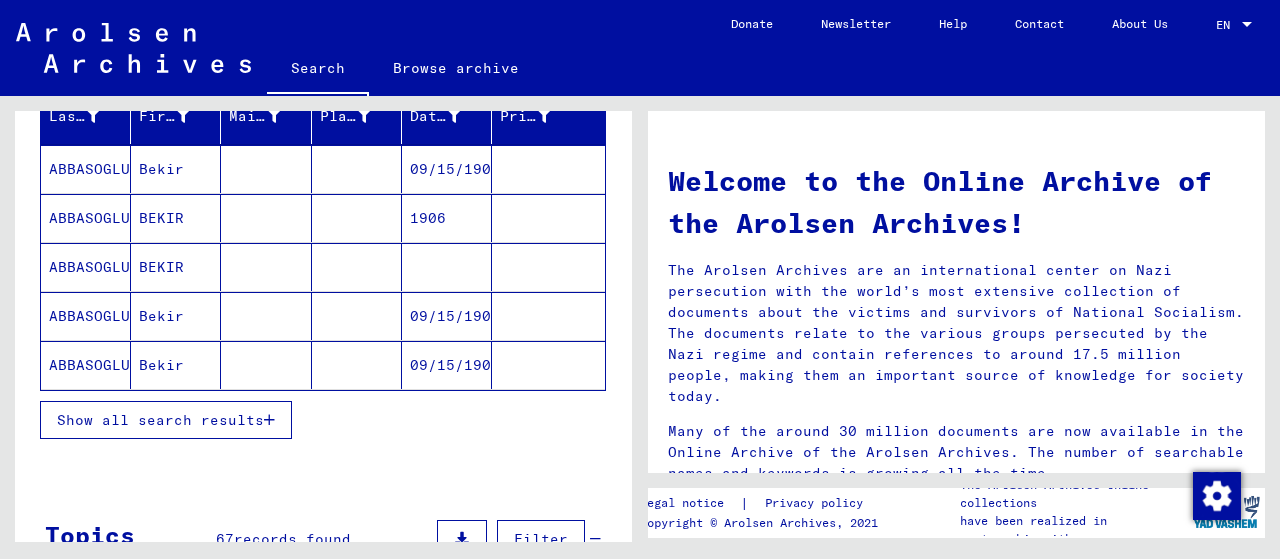 scroll, scrollTop: 208, scrollLeft: 0, axis: vertical 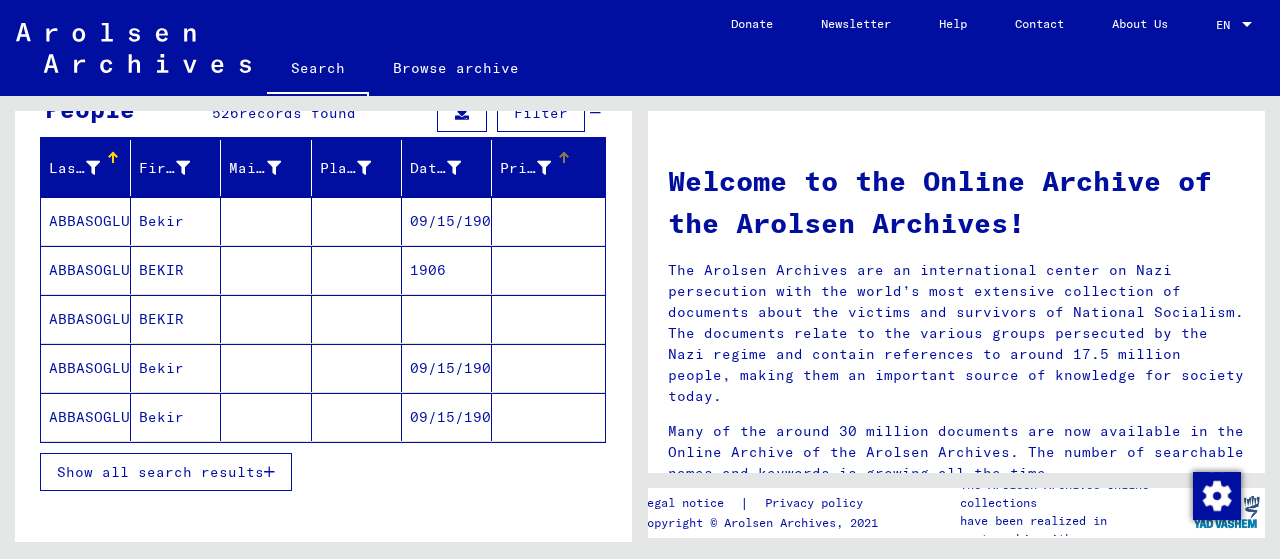 click on "Prisoner #" at bounding box center [540, 168] 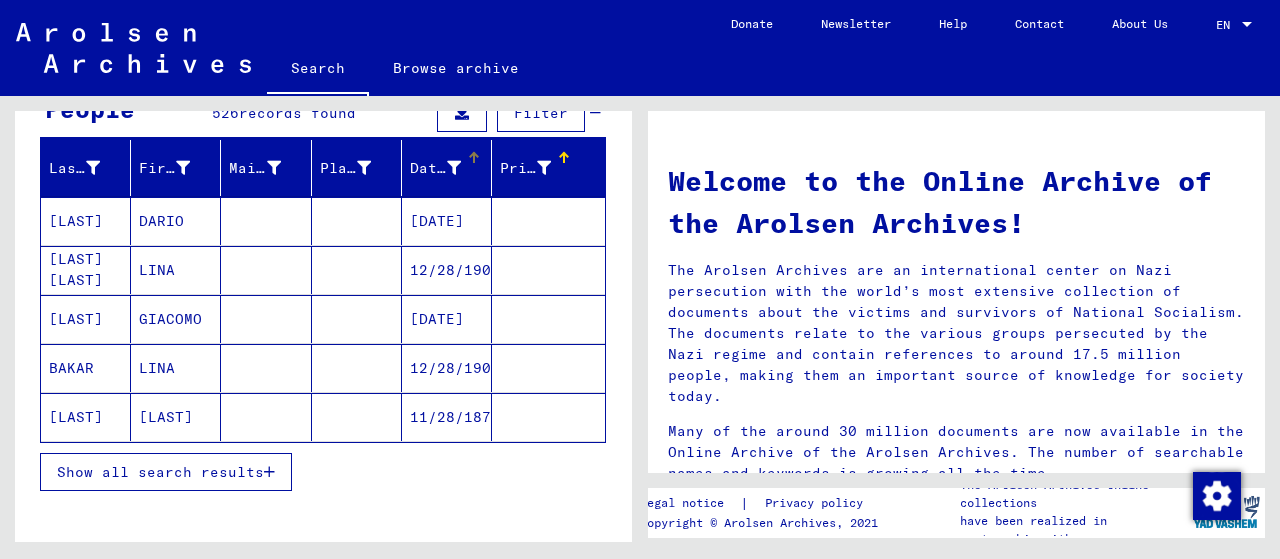 click on "Date of Birth" at bounding box center [435, 168] 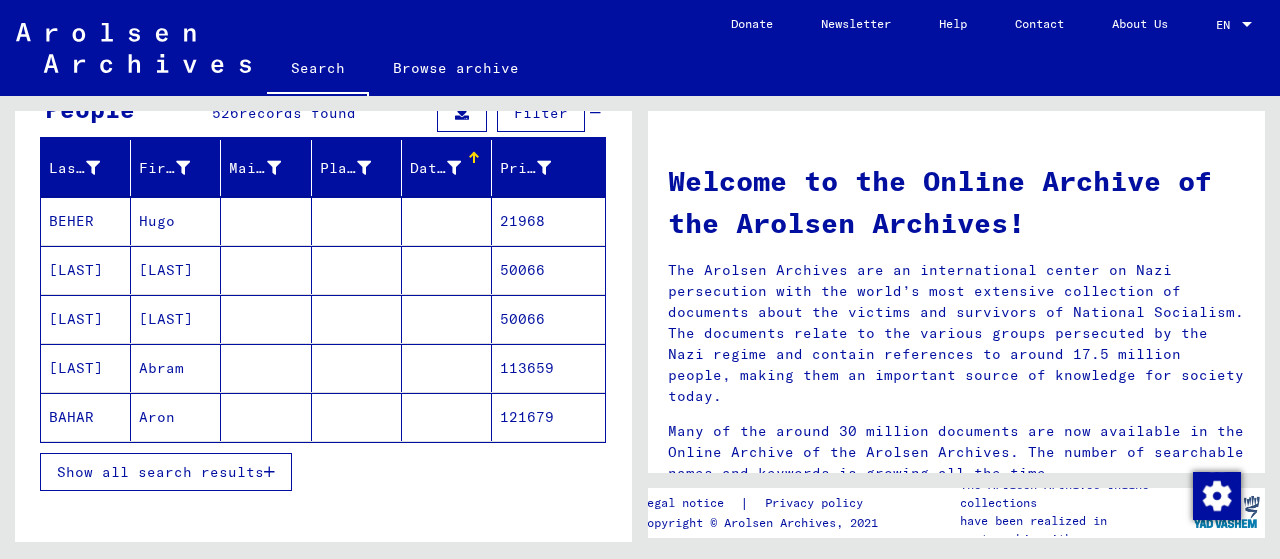 click on "Show all search results" at bounding box center (166, 472) 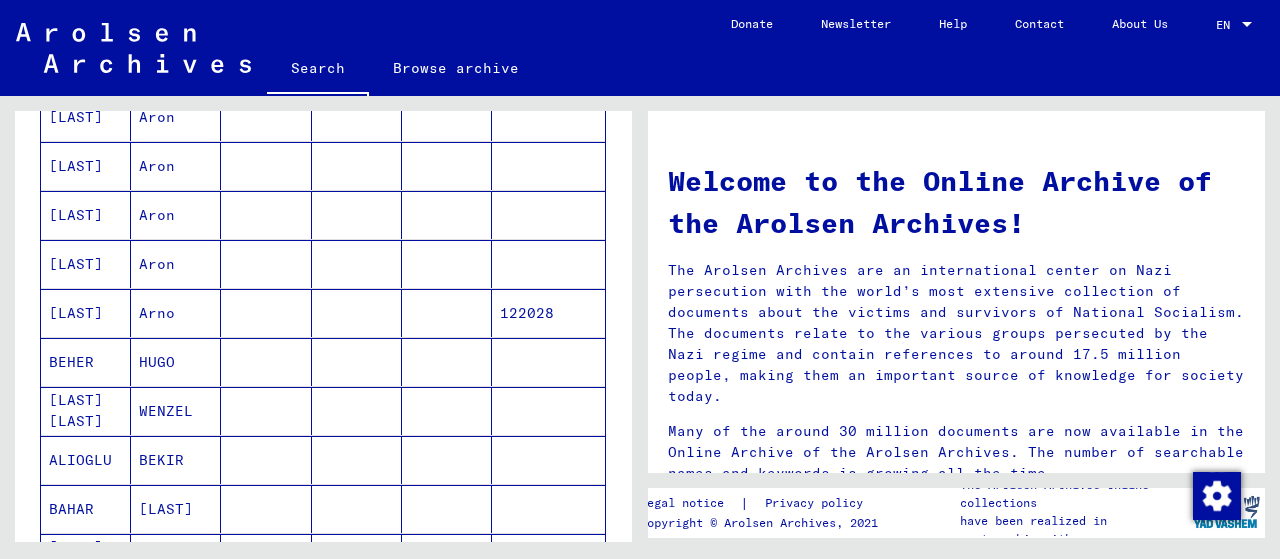 scroll, scrollTop: 620, scrollLeft: 0, axis: vertical 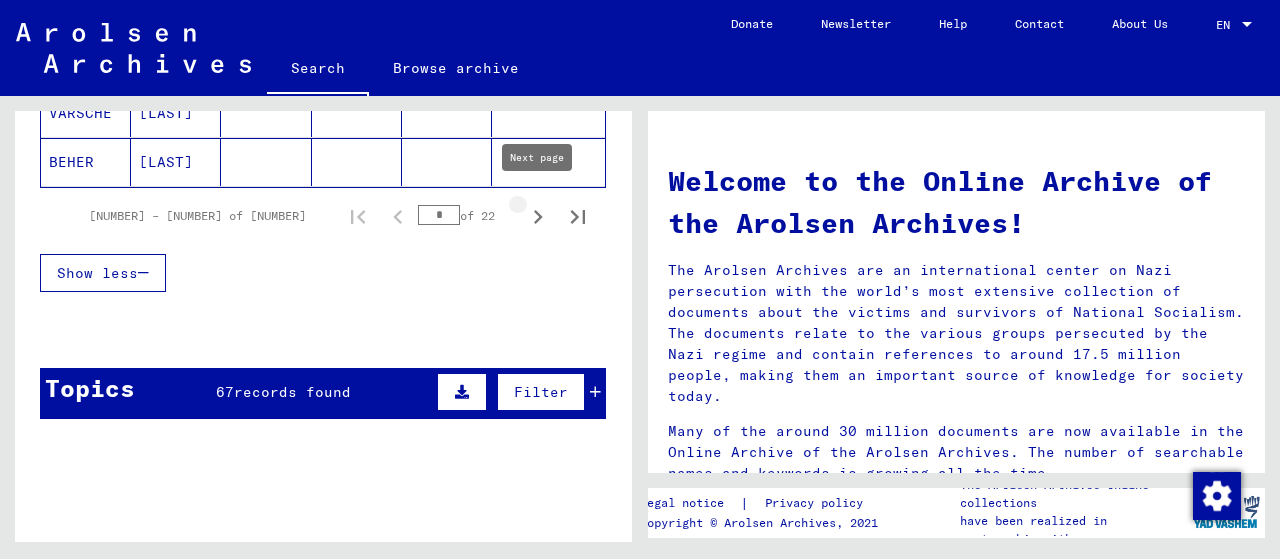 click 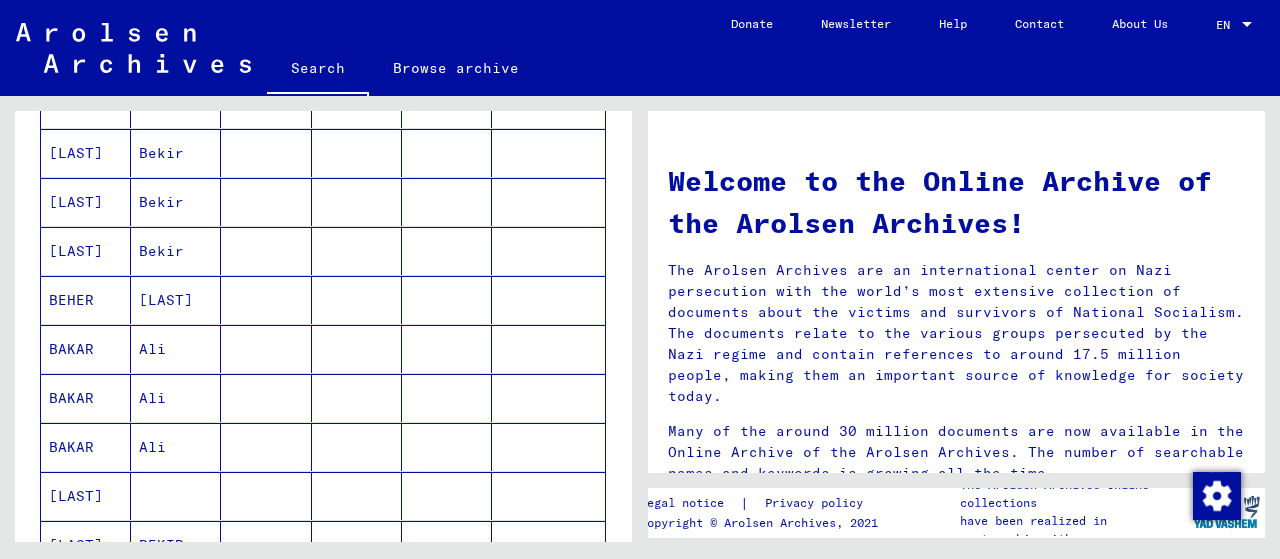 scroll, scrollTop: 208, scrollLeft: 0, axis: vertical 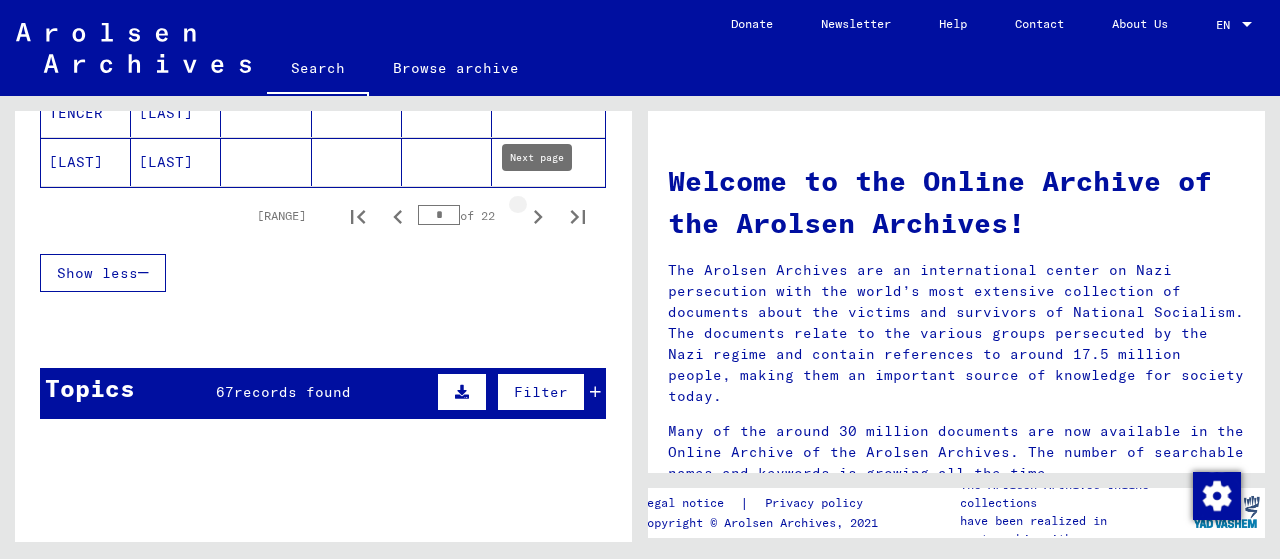 click 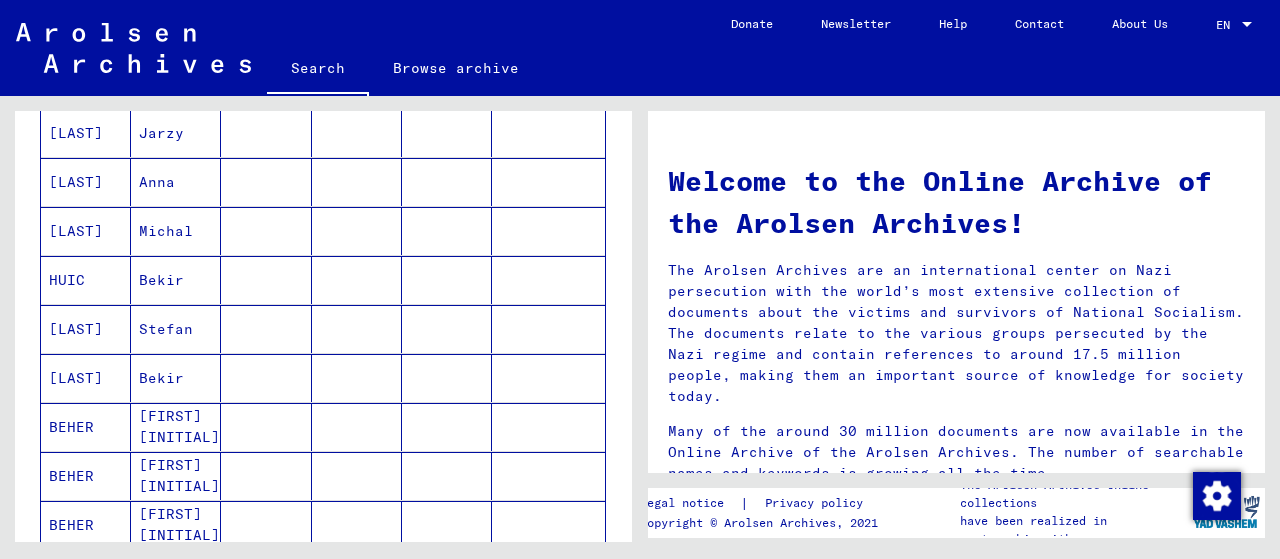 scroll, scrollTop: 1443, scrollLeft: 0, axis: vertical 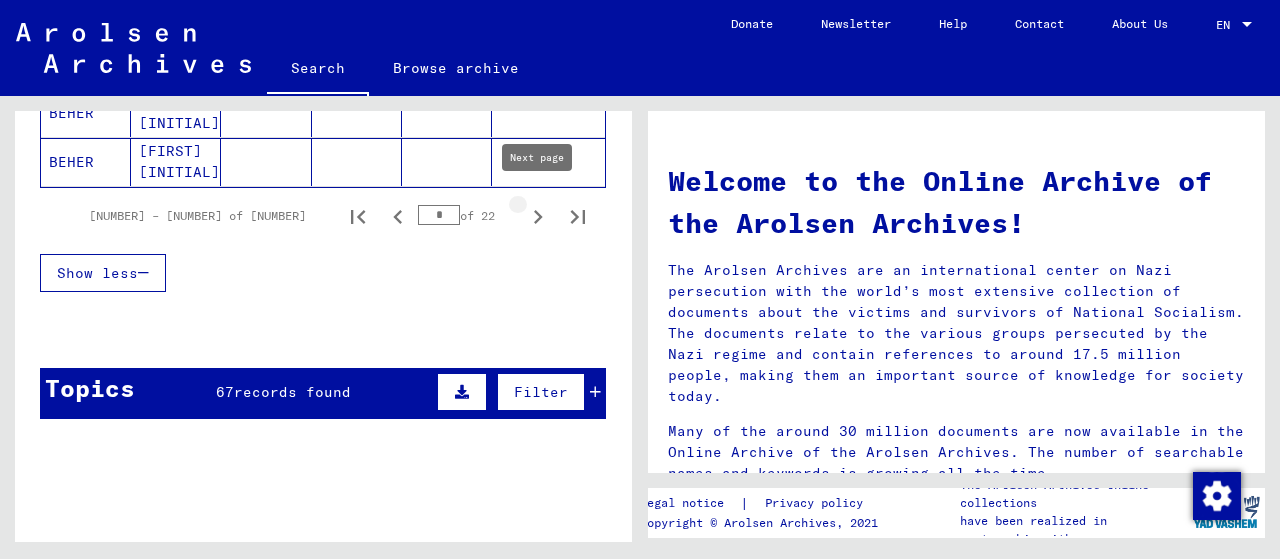 click 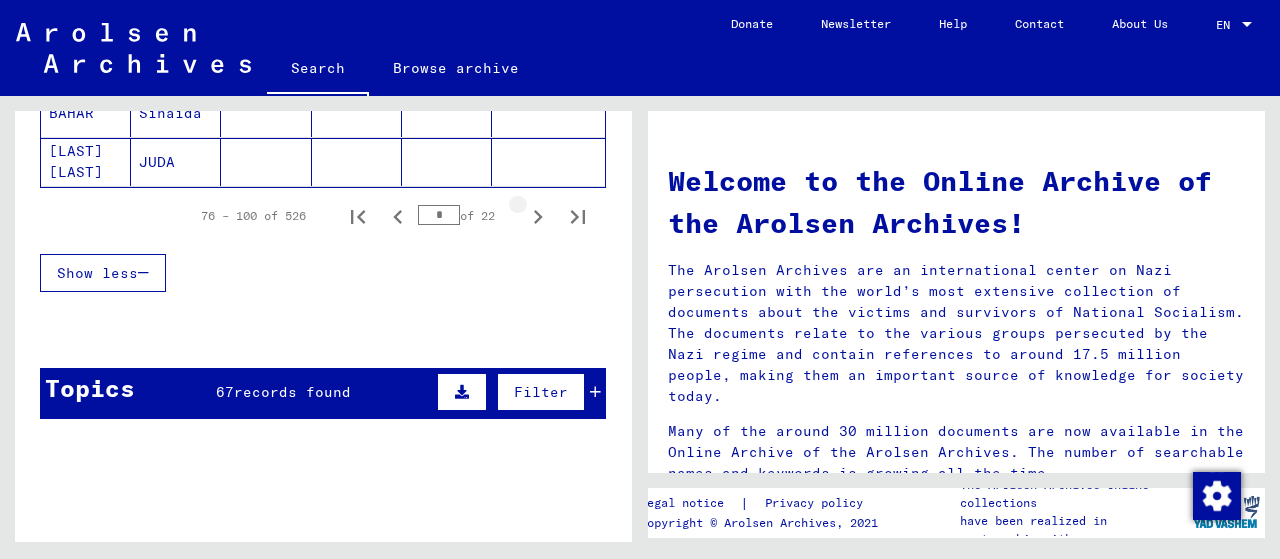 click 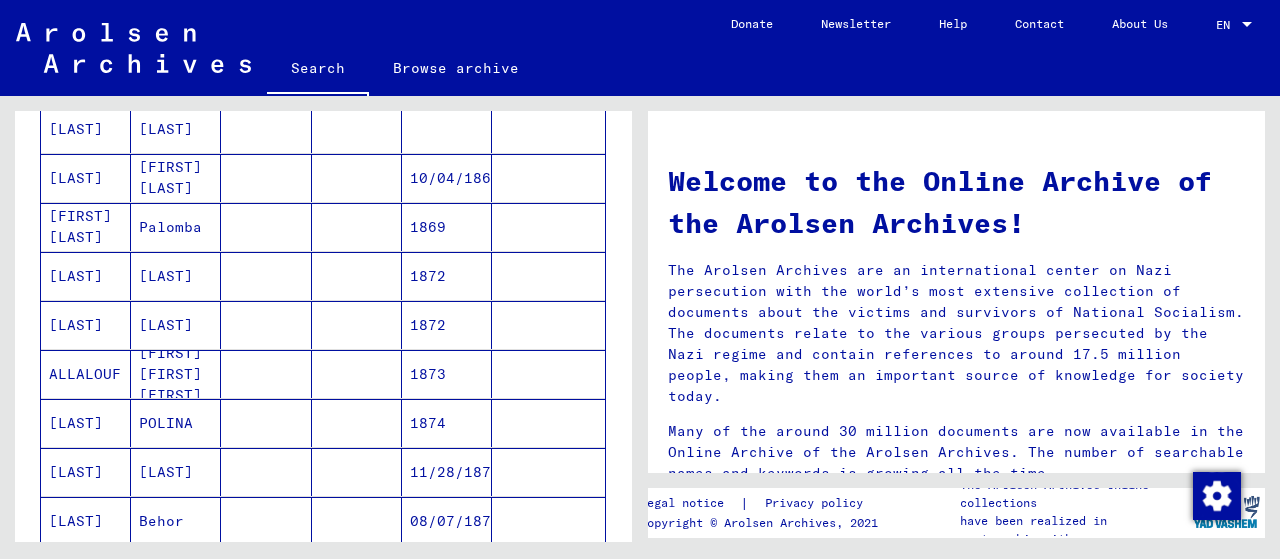 scroll, scrollTop: 1031, scrollLeft: 0, axis: vertical 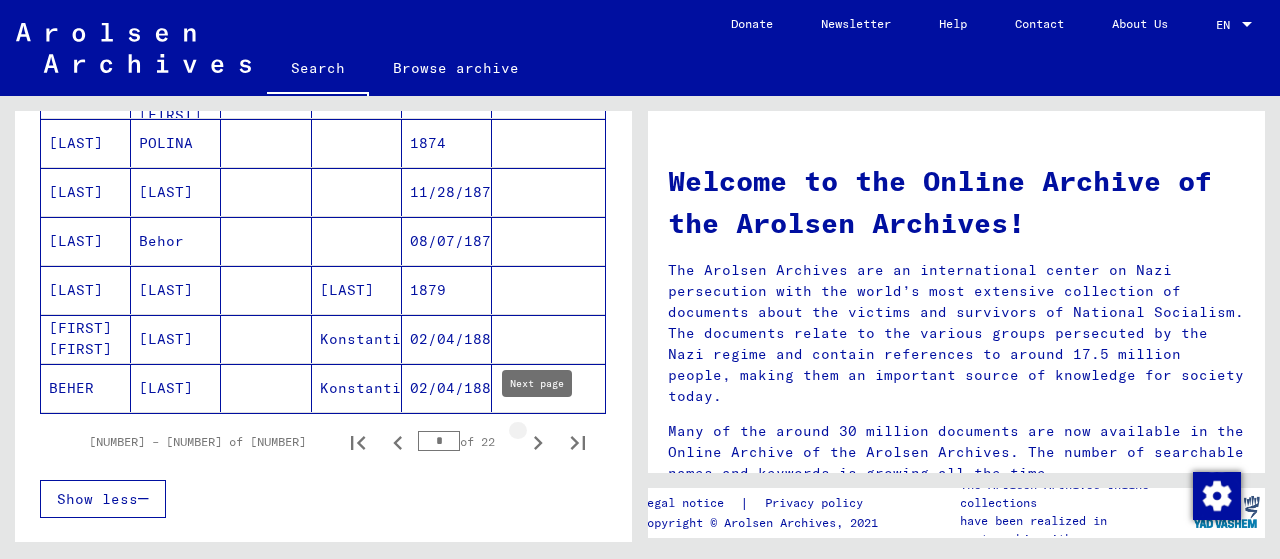 click 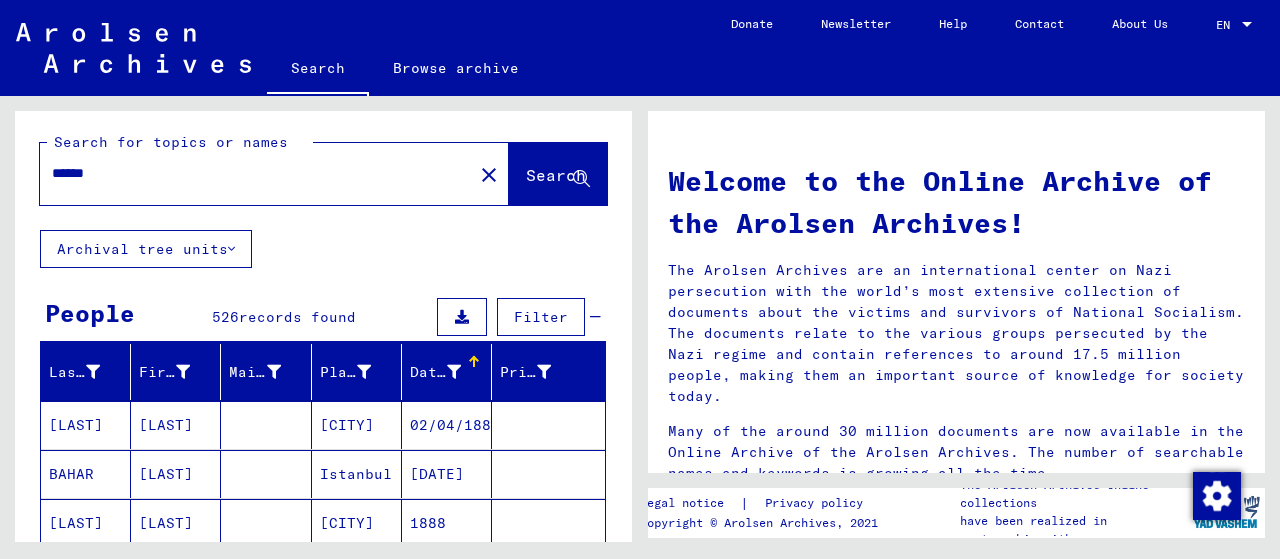 scroll, scrollTop: 0, scrollLeft: 0, axis: both 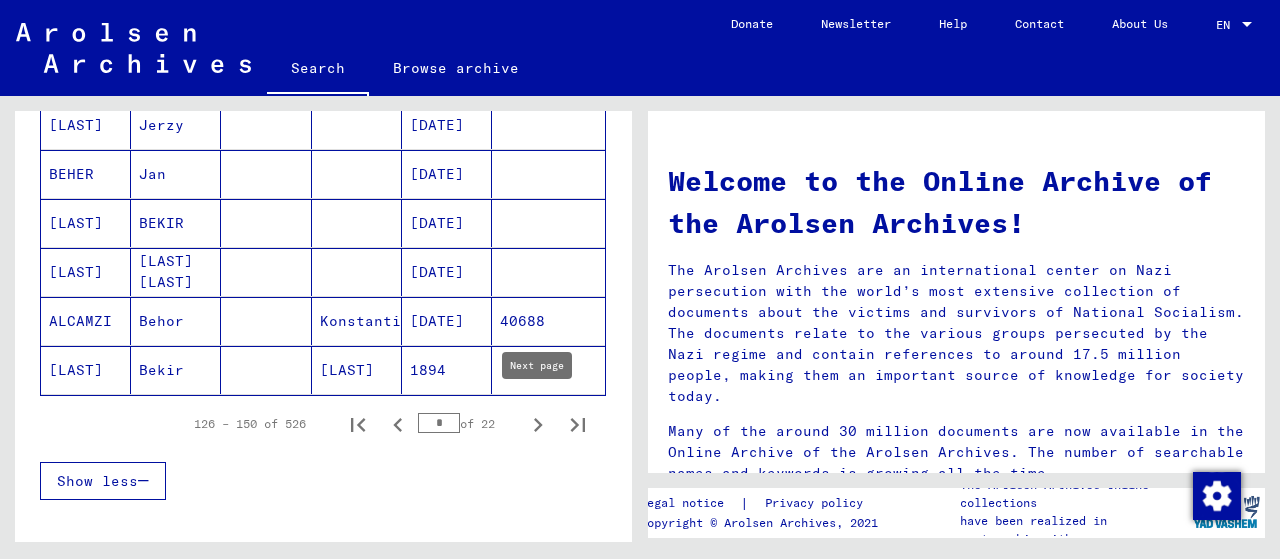 click 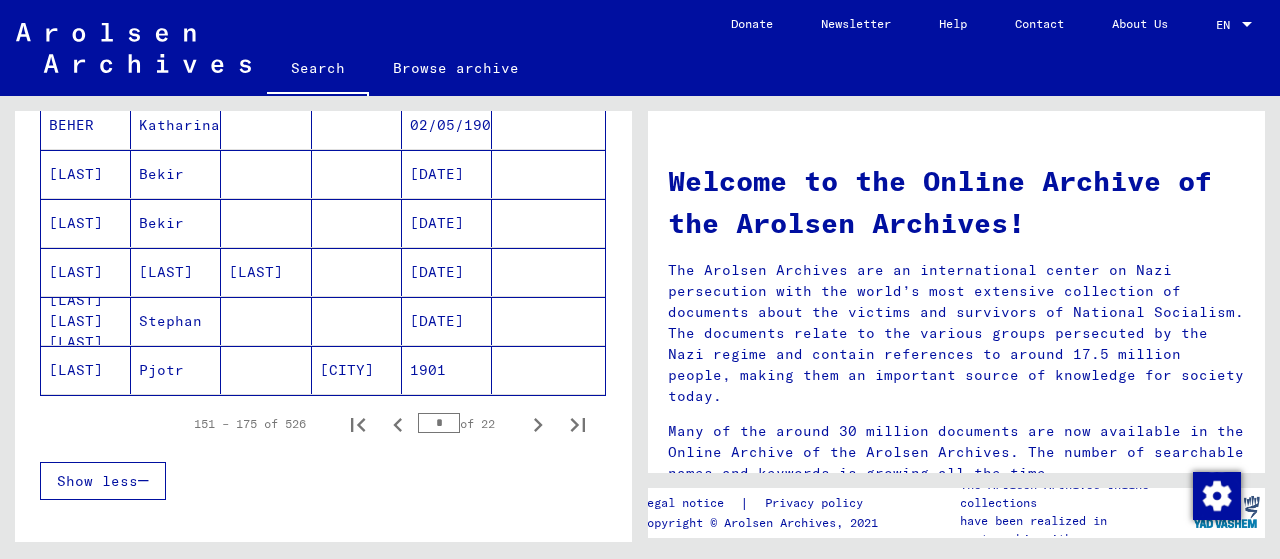scroll, scrollTop: 823, scrollLeft: 0, axis: vertical 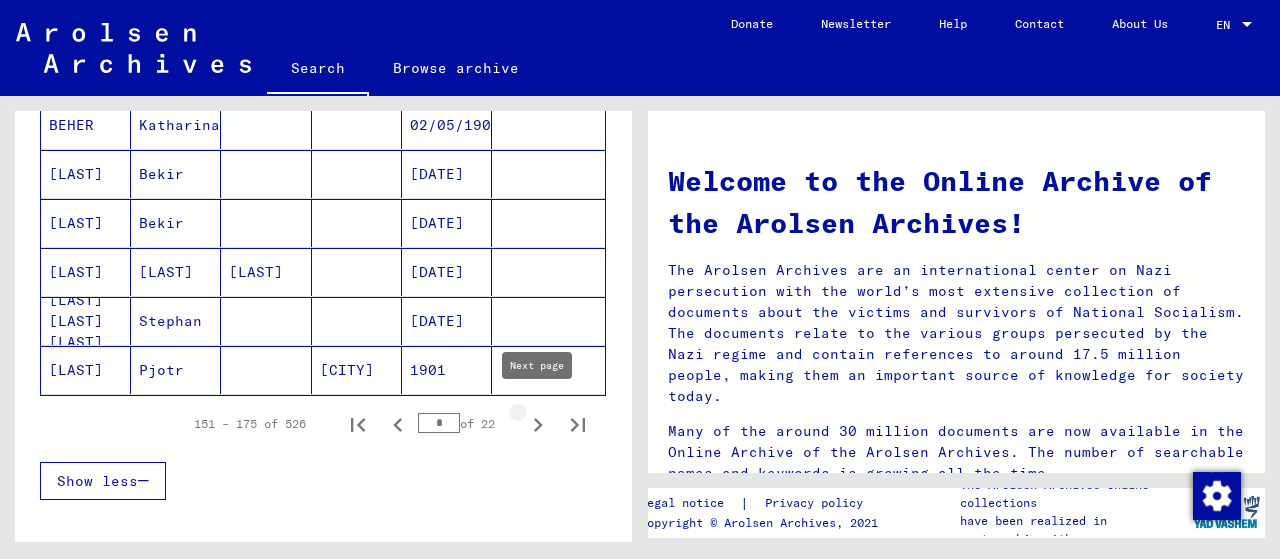 click 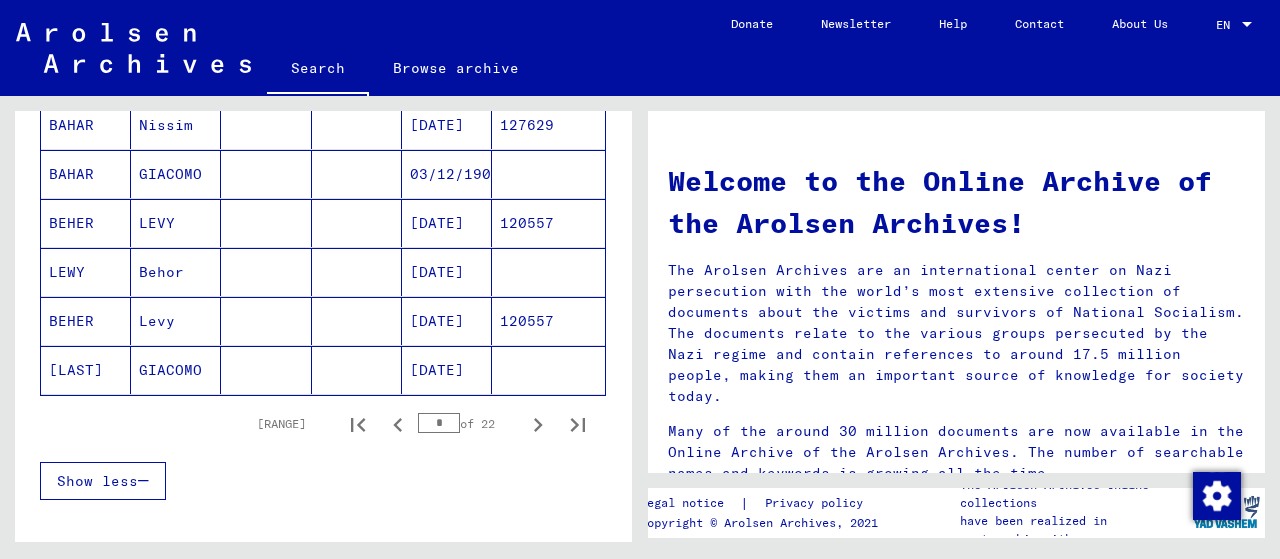 scroll, scrollTop: 823, scrollLeft: 0, axis: vertical 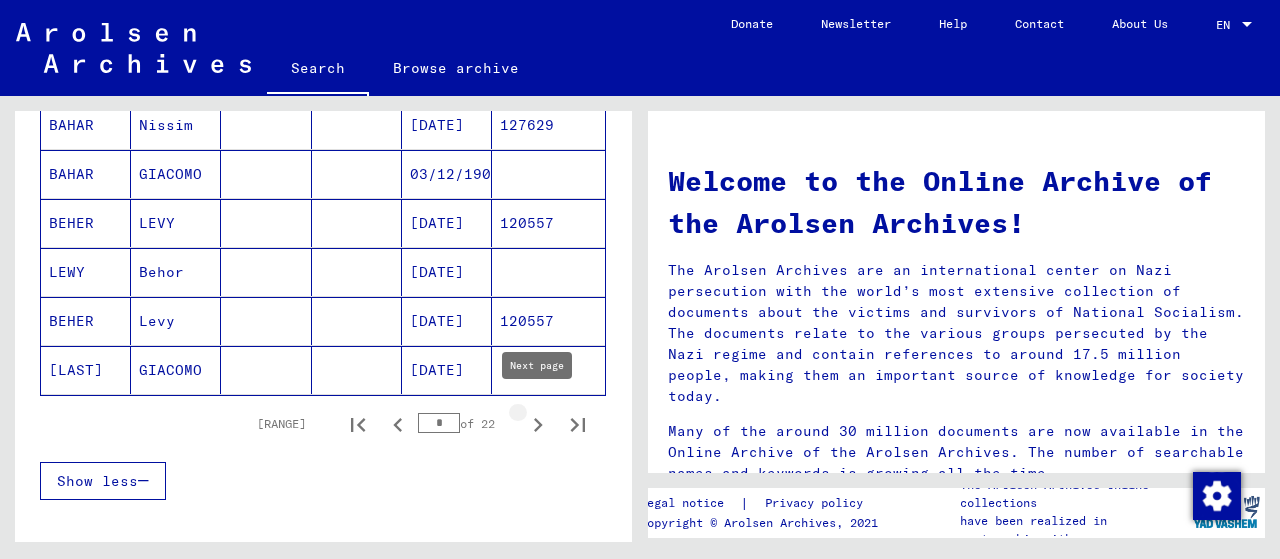 click 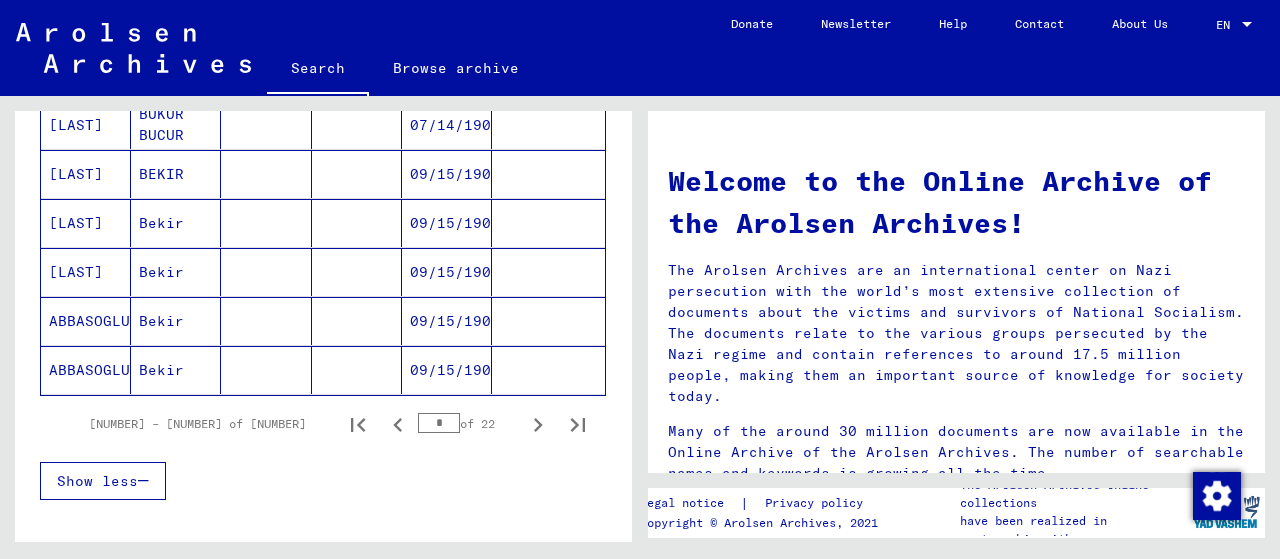 scroll, scrollTop: 823, scrollLeft: 0, axis: vertical 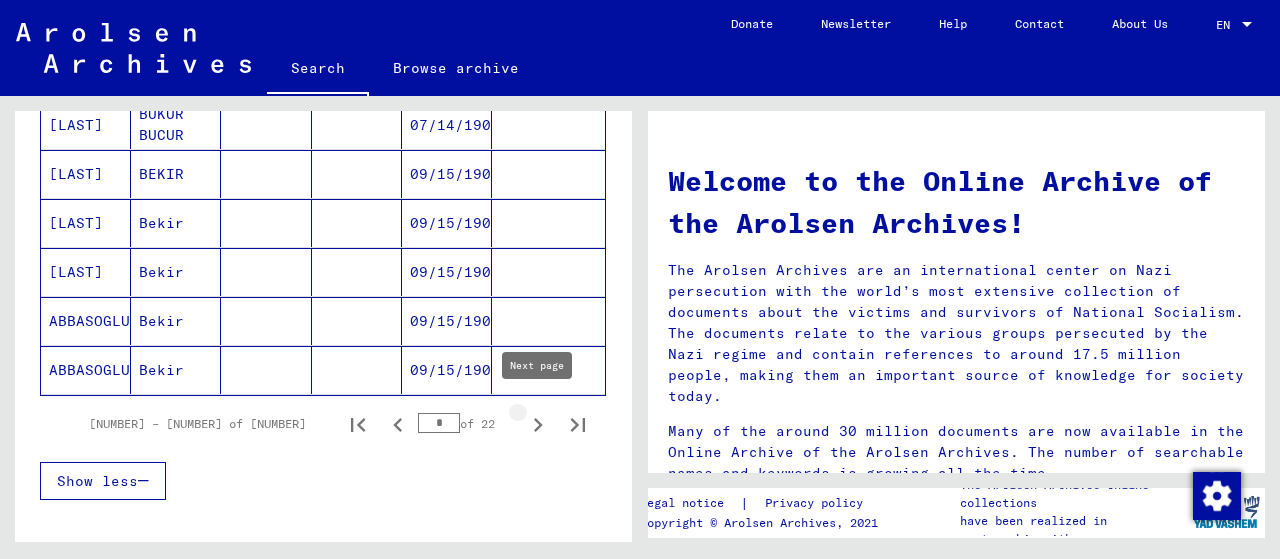 click 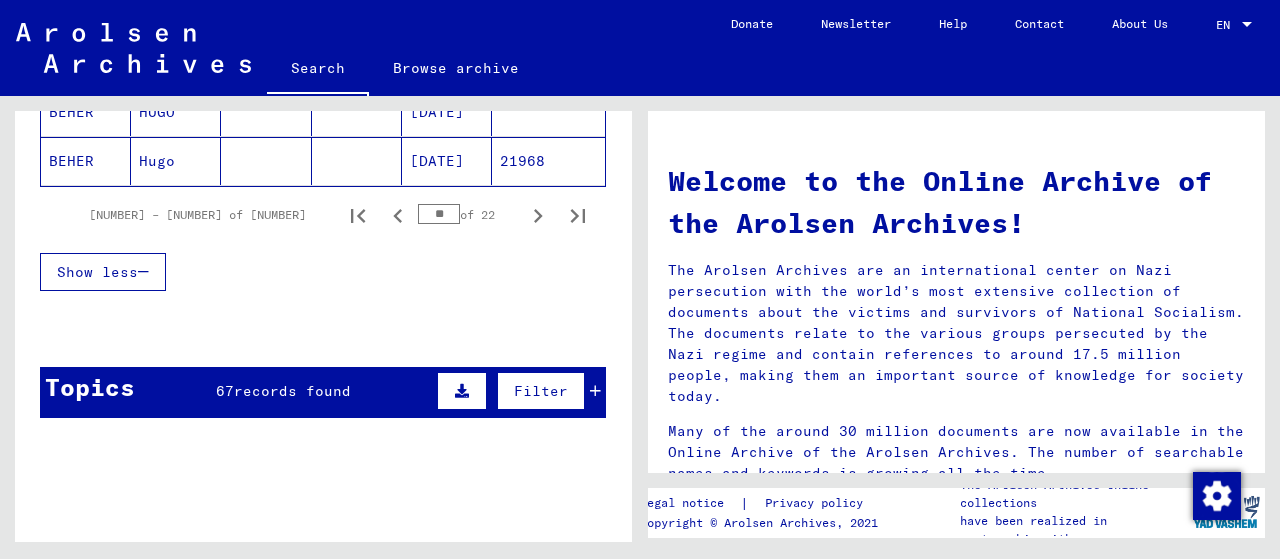 scroll, scrollTop: 1500, scrollLeft: 0, axis: vertical 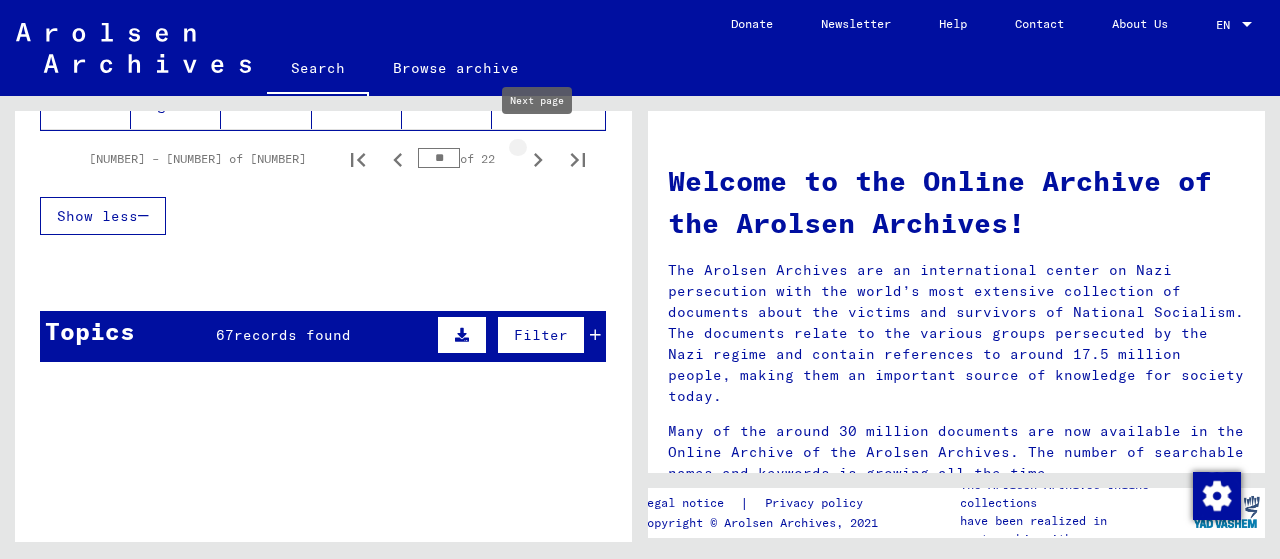 click 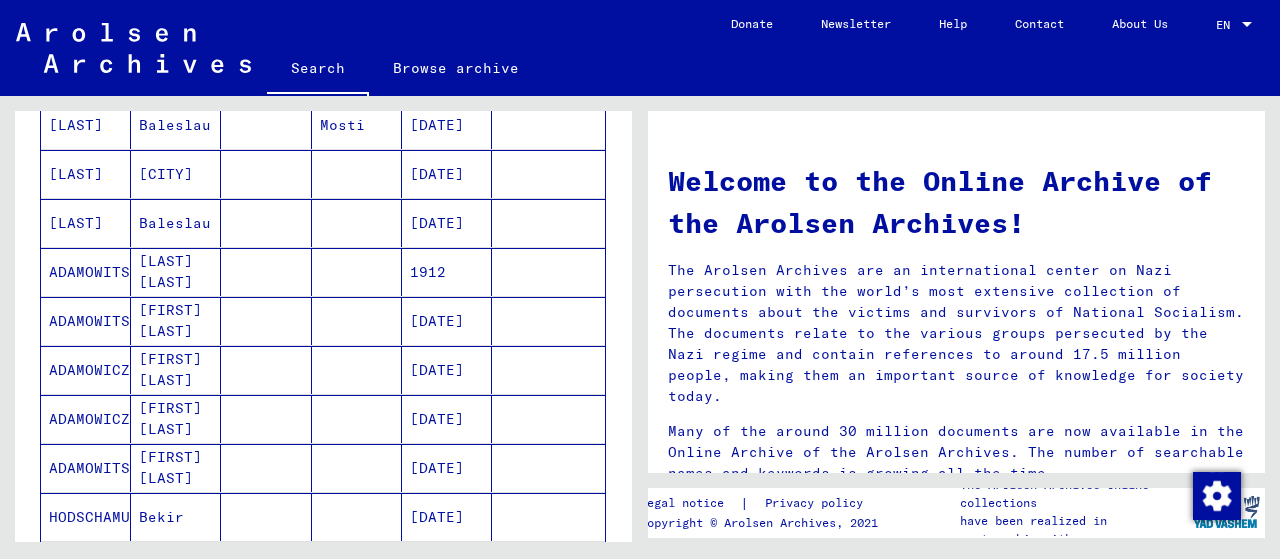 scroll, scrollTop: 1500, scrollLeft: 0, axis: vertical 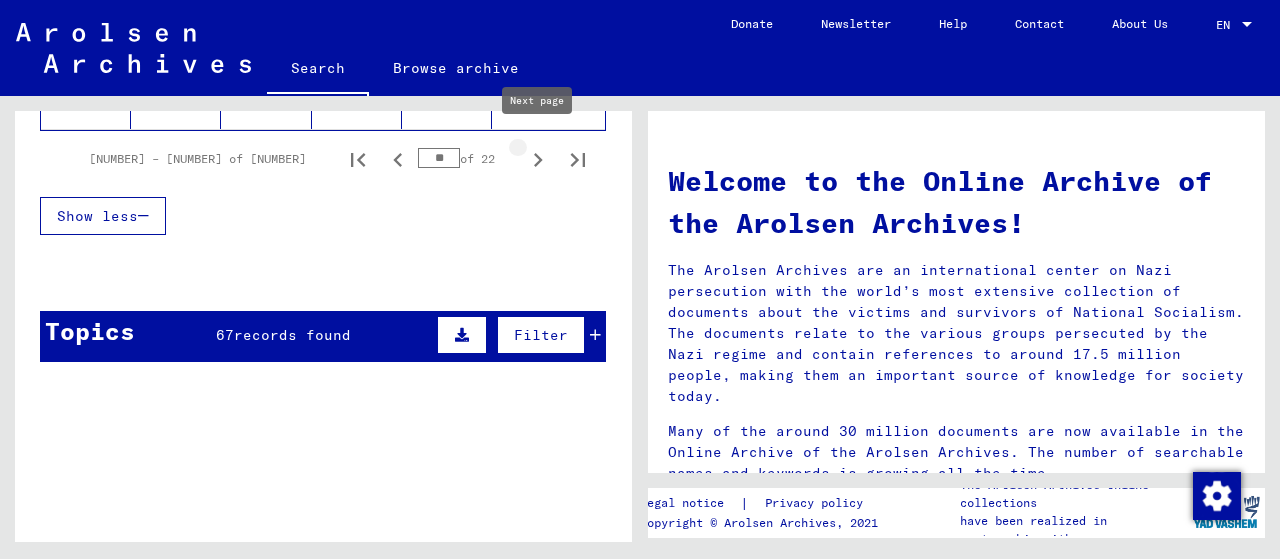 click 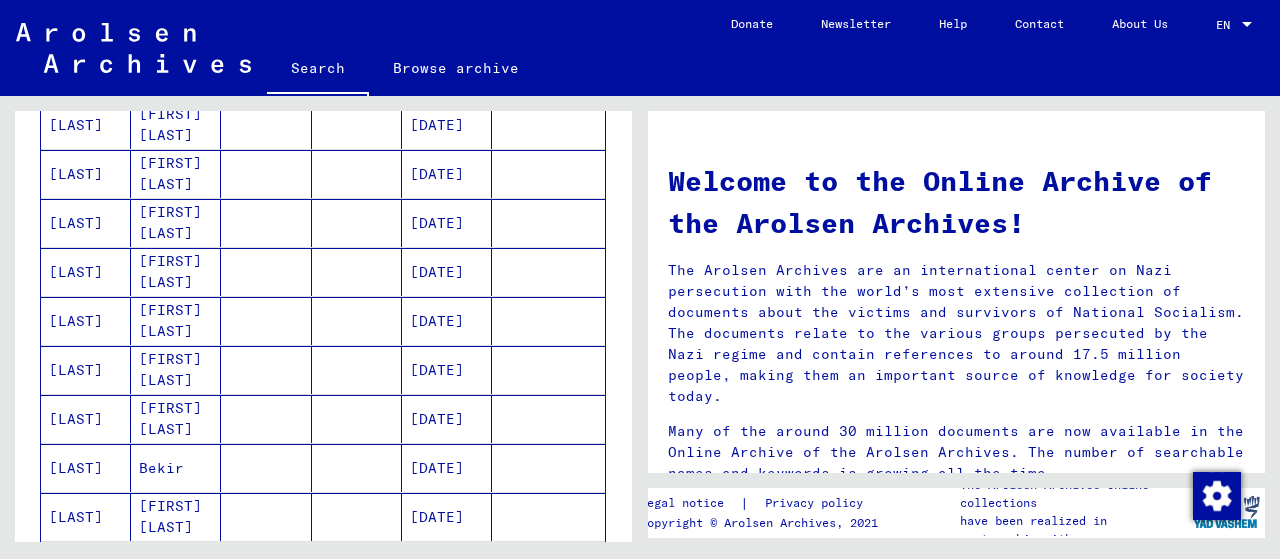 scroll, scrollTop: 1500, scrollLeft: 0, axis: vertical 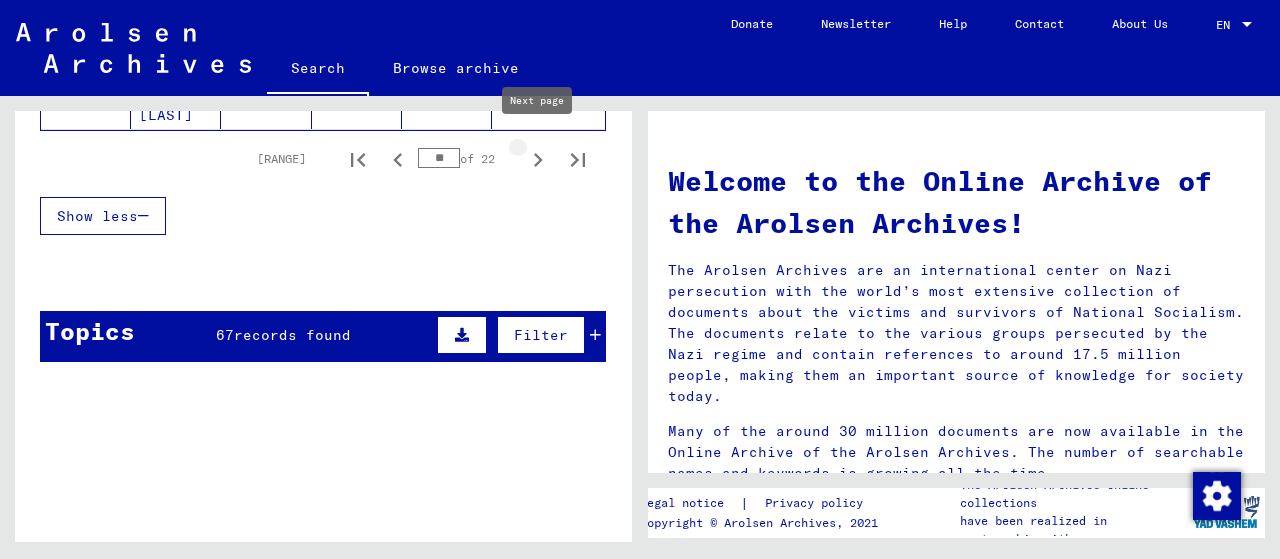 click 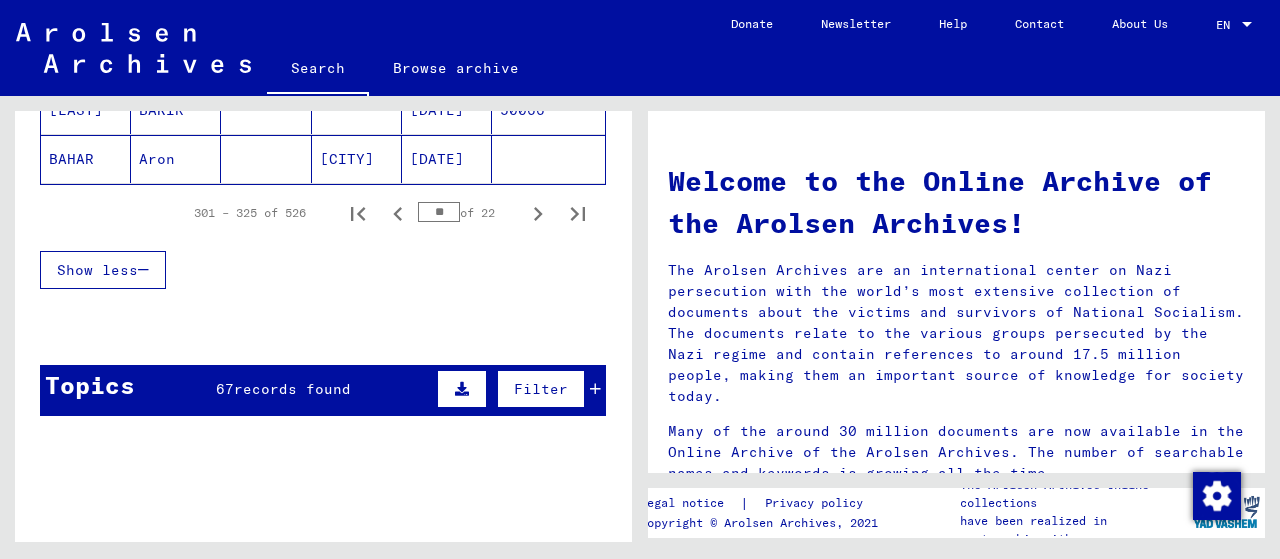 scroll, scrollTop: 1500, scrollLeft: 0, axis: vertical 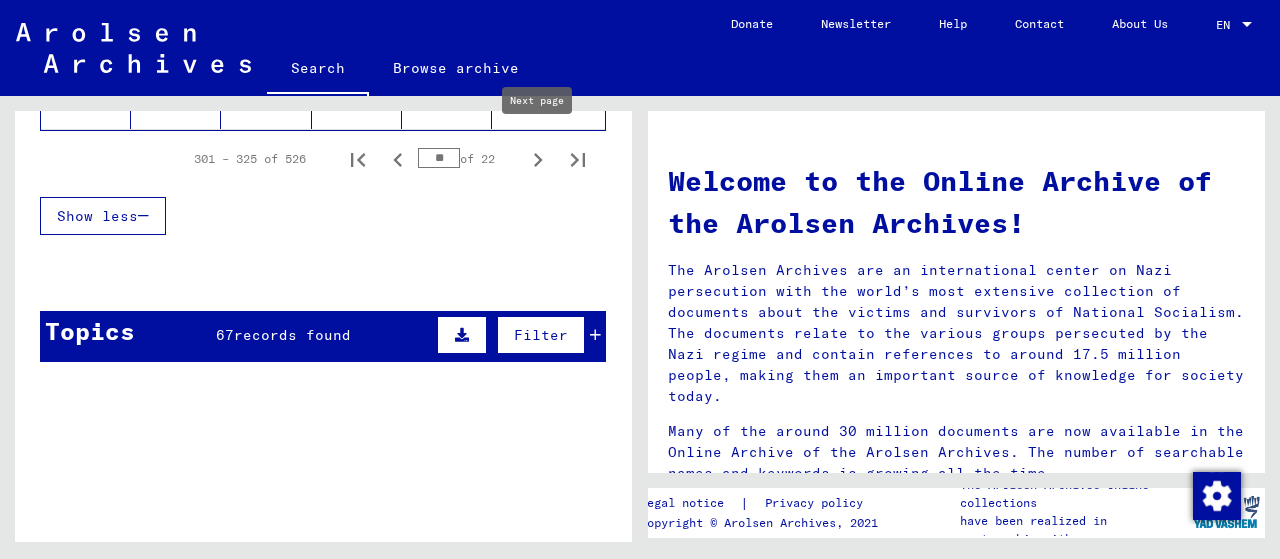click 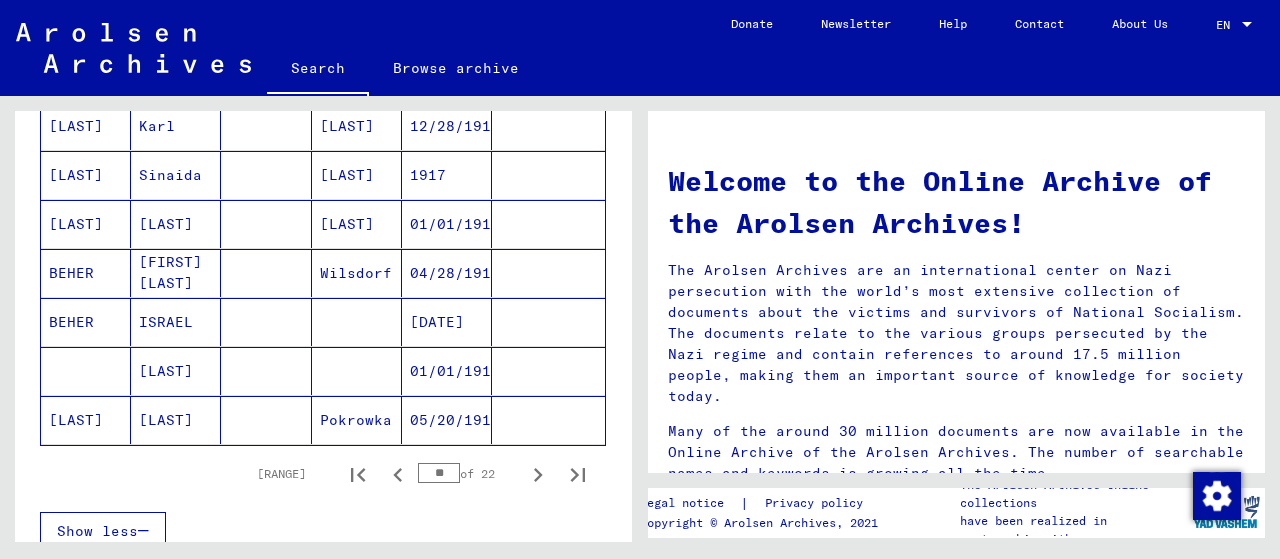 scroll, scrollTop: 1088, scrollLeft: 0, axis: vertical 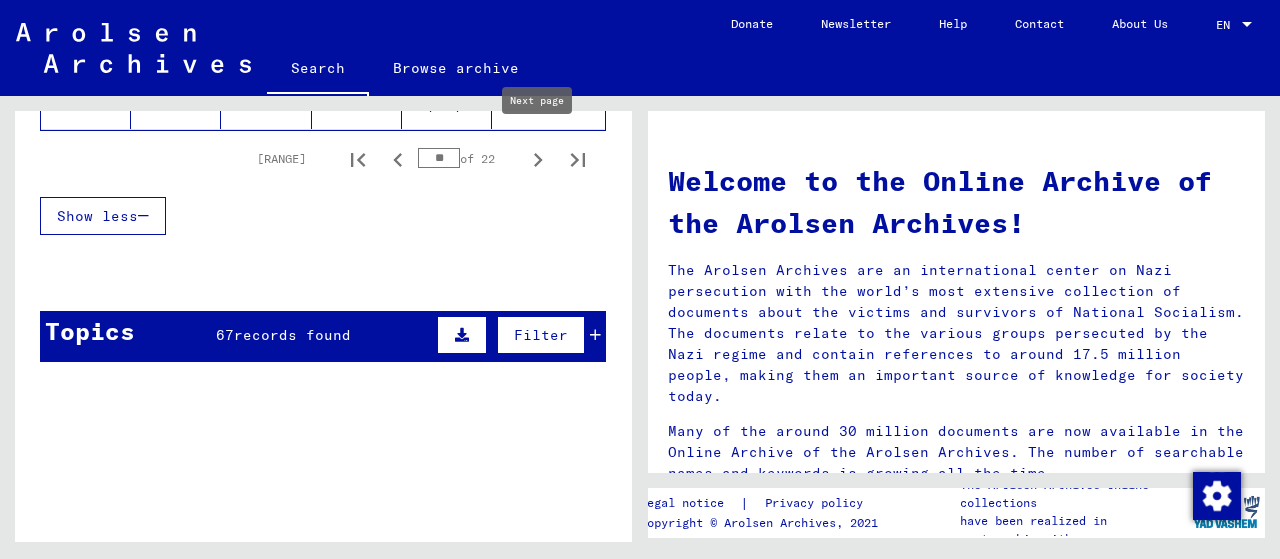 click 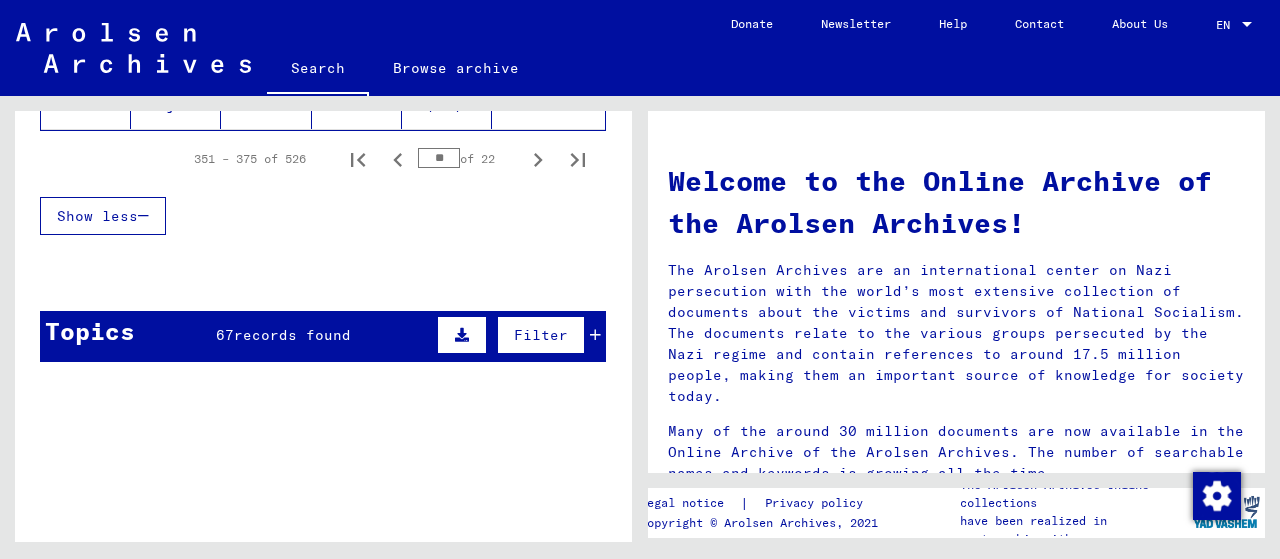 scroll, scrollTop: 1088, scrollLeft: 0, axis: vertical 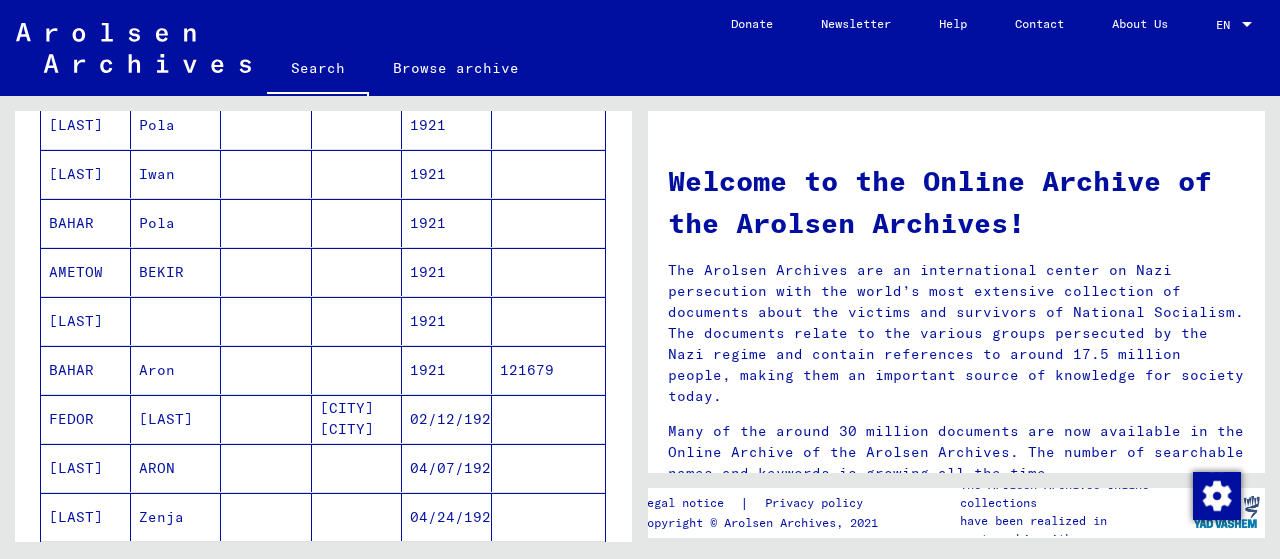 click on "1921" at bounding box center [447, 370] 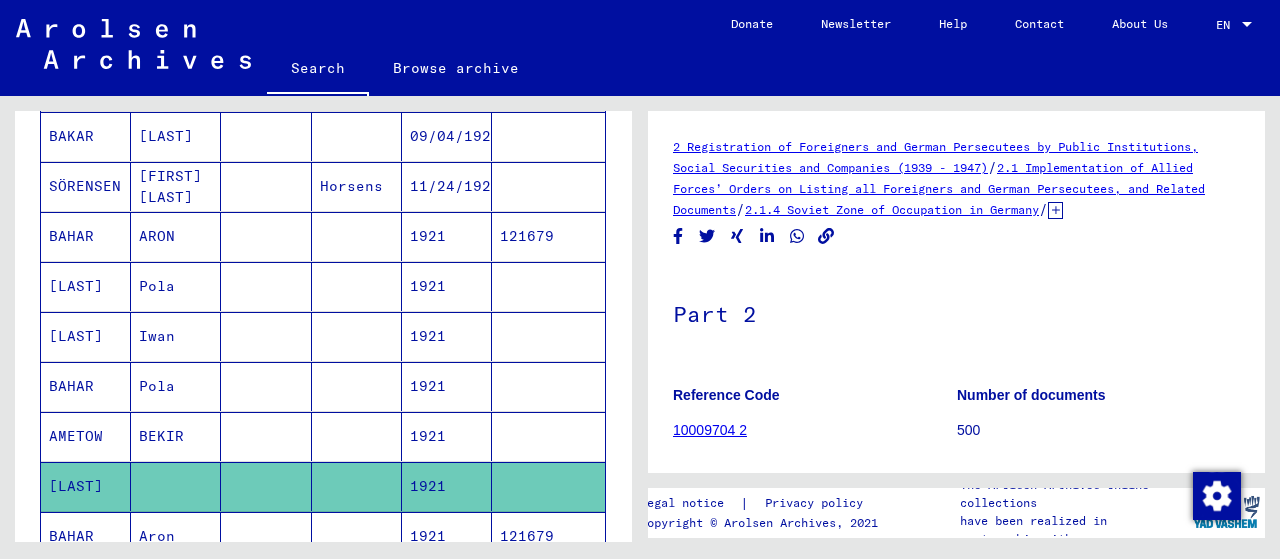 scroll, scrollTop: 1355, scrollLeft: 0, axis: vertical 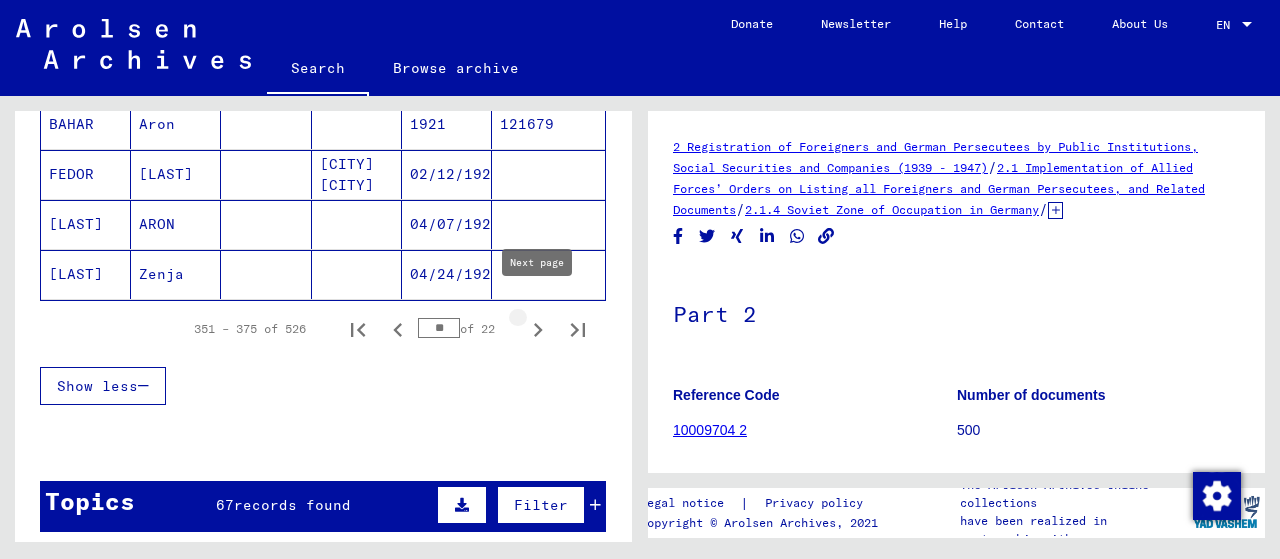 click 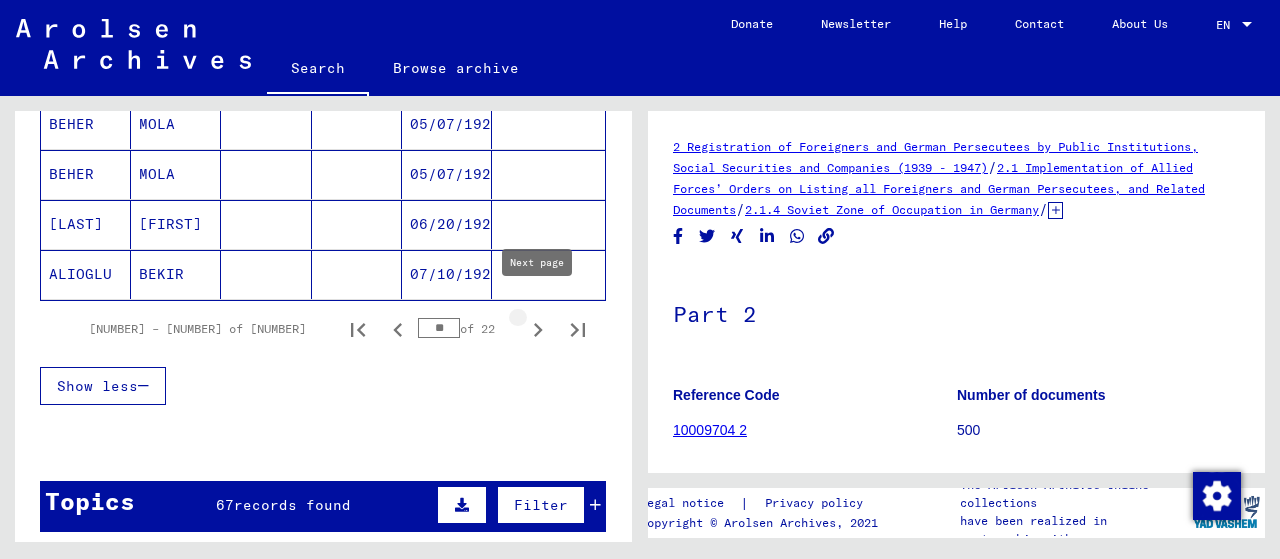 click 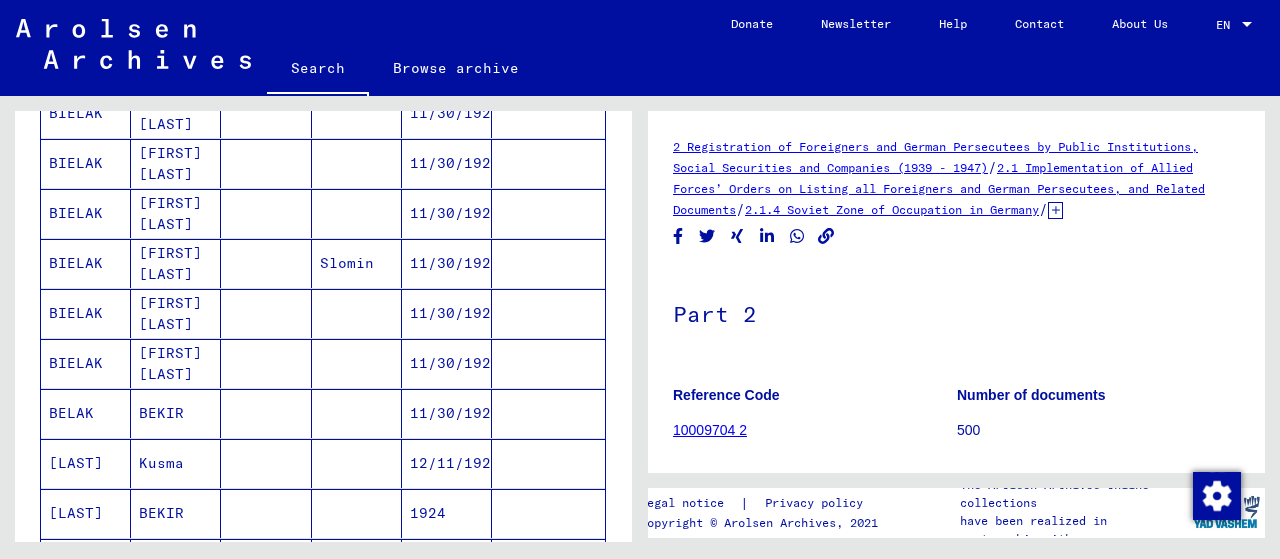 scroll, scrollTop: 1177, scrollLeft: 0, axis: vertical 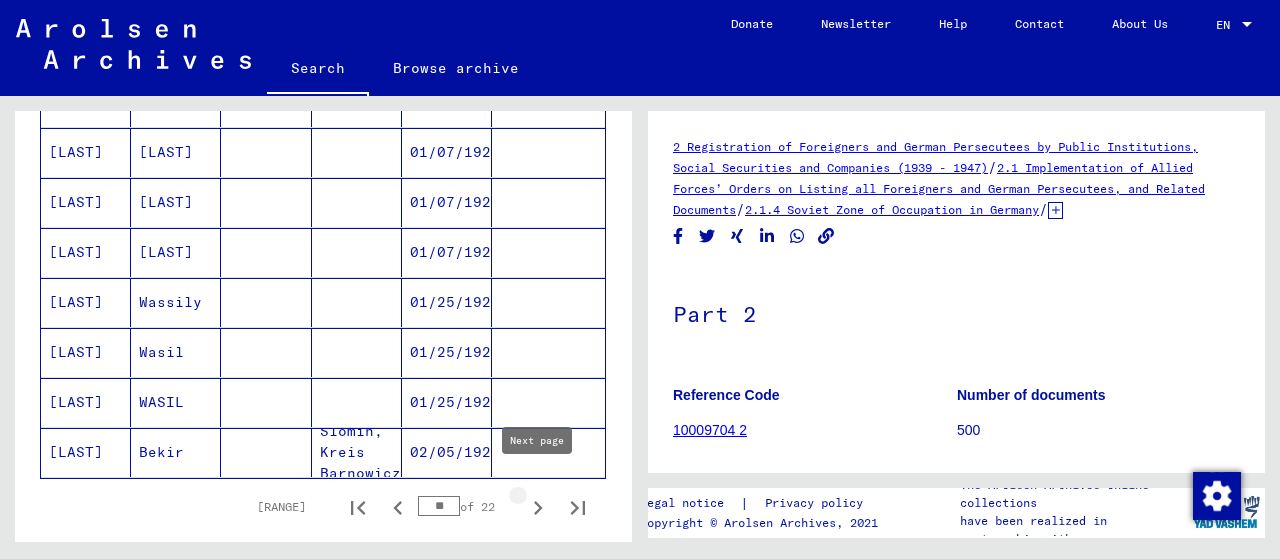 click 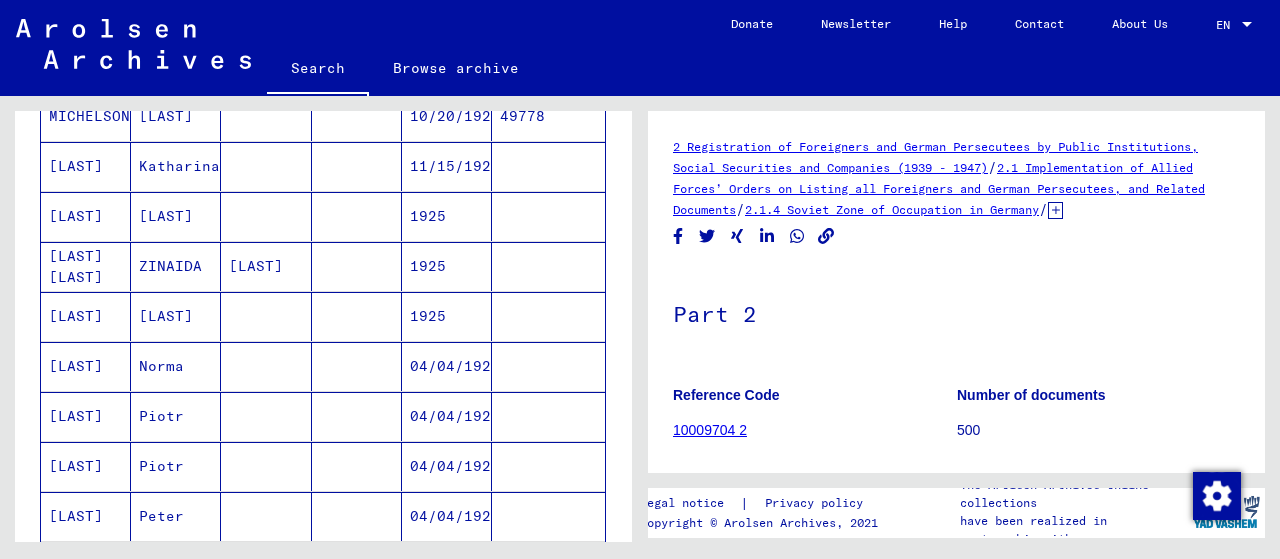 scroll, scrollTop: 1225, scrollLeft: 0, axis: vertical 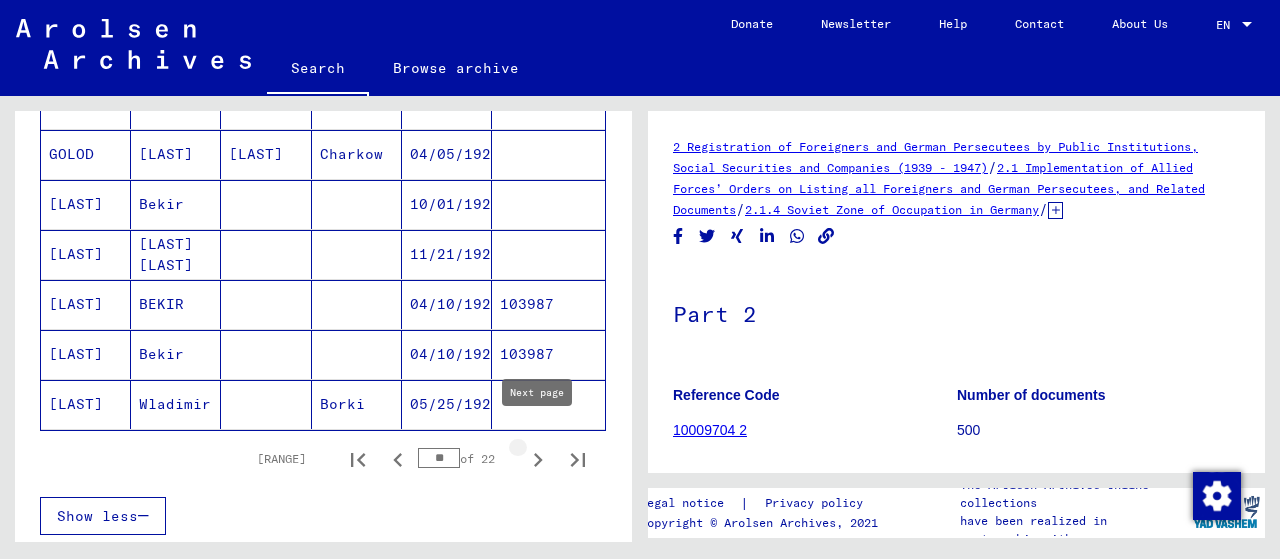 click 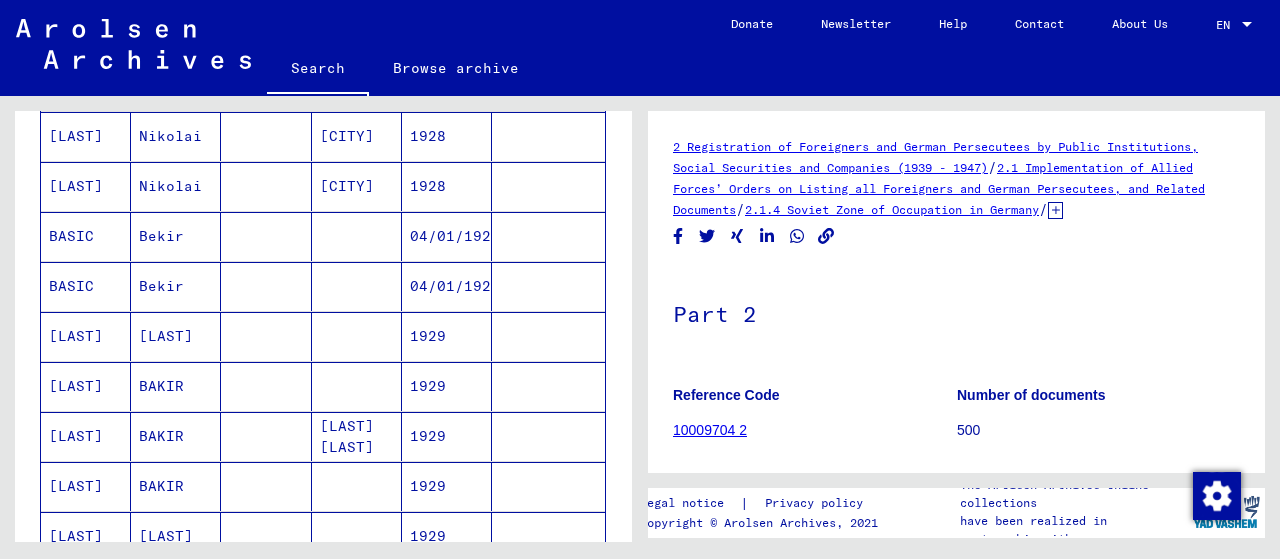 scroll, scrollTop: 1454, scrollLeft: 0, axis: vertical 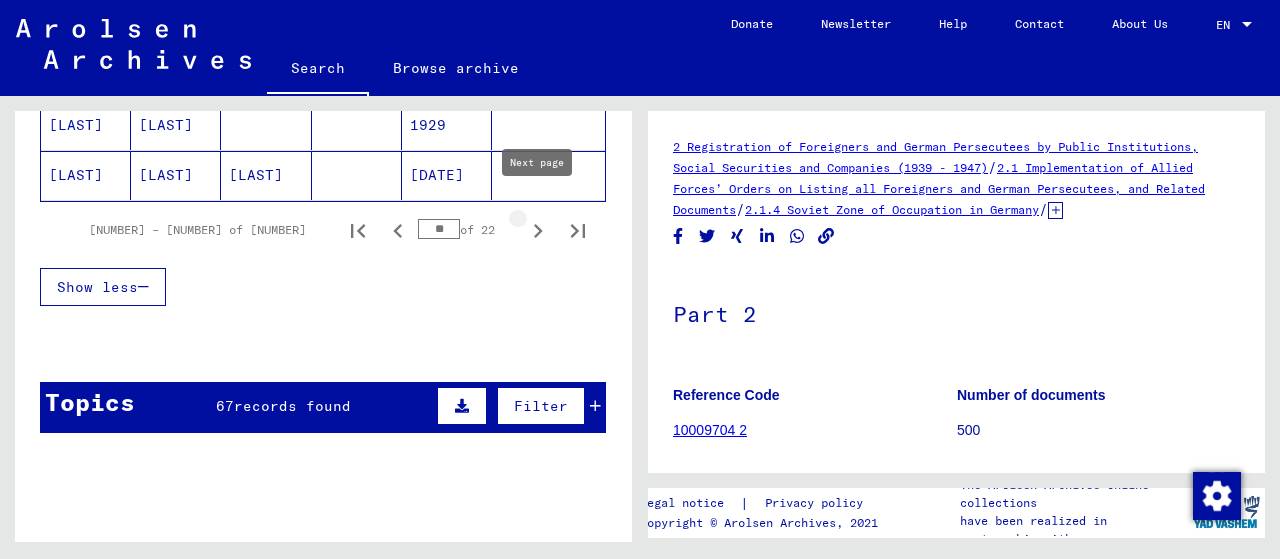 click 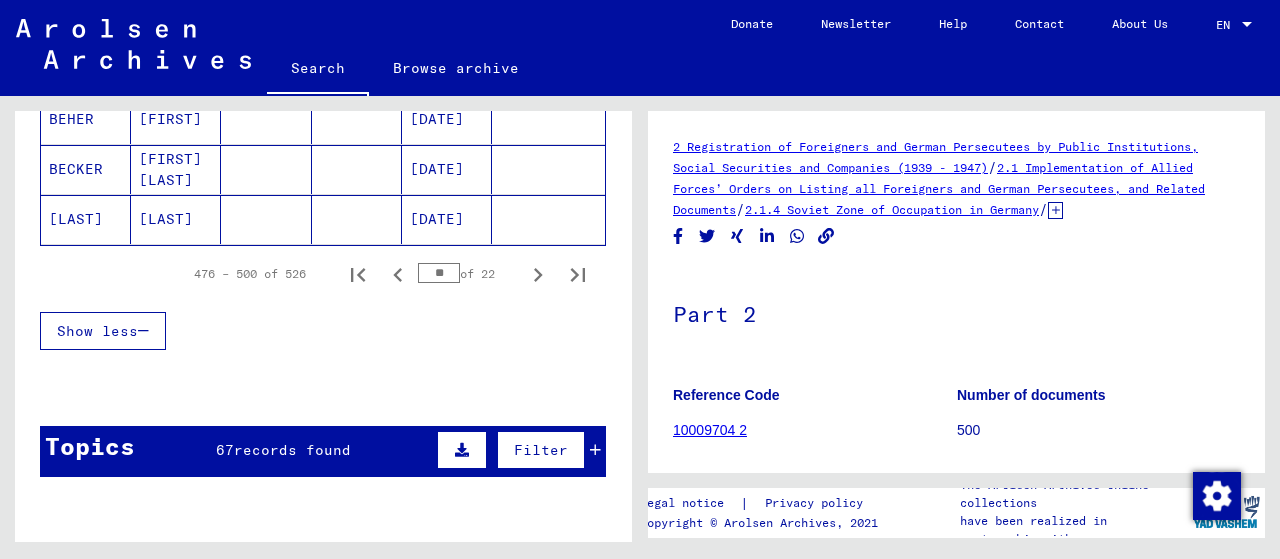 scroll, scrollTop: 1402, scrollLeft: 0, axis: vertical 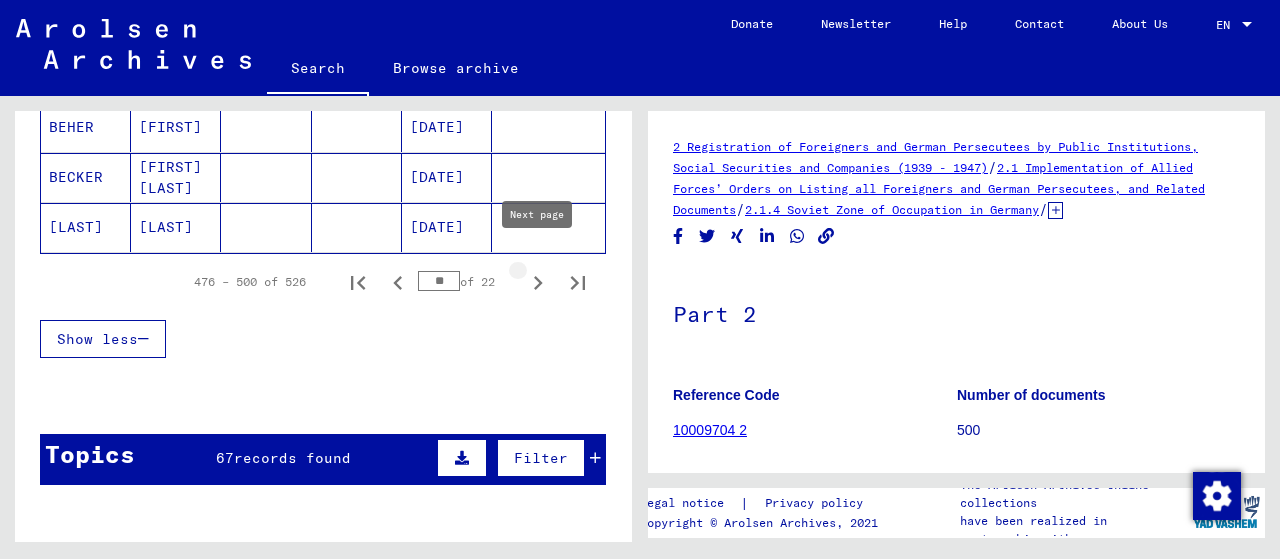 click 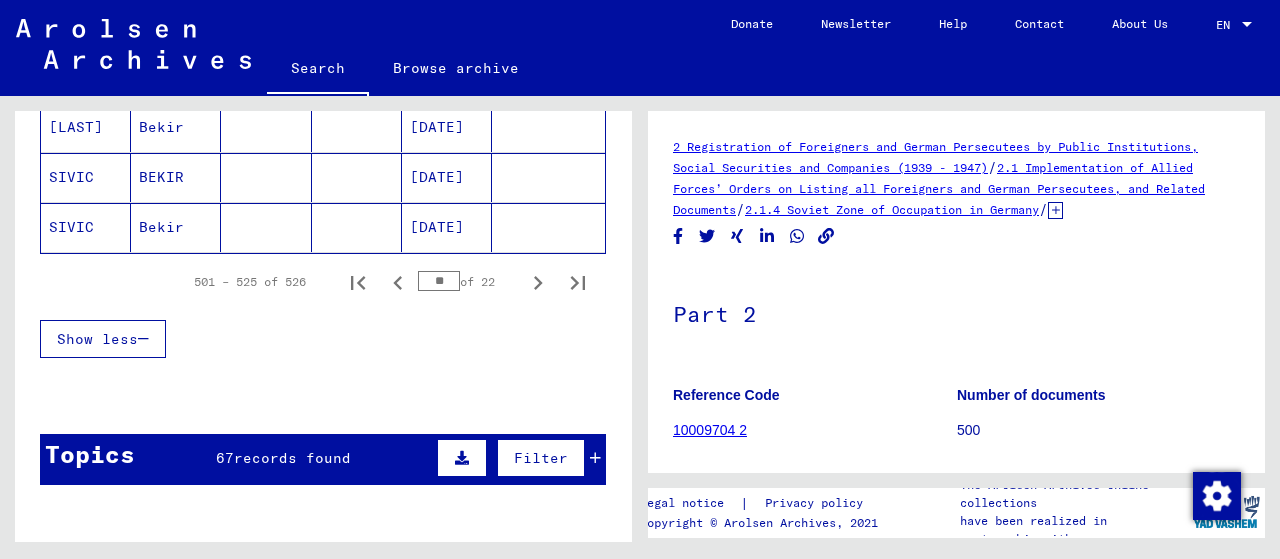 type 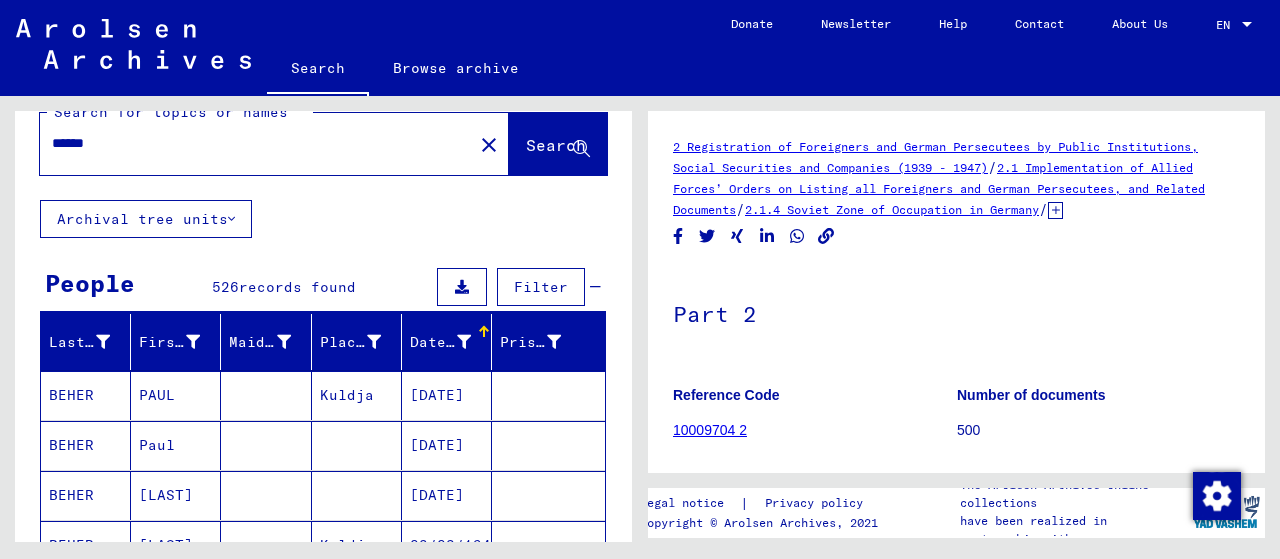 scroll, scrollTop: 0, scrollLeft: 0, axis: both 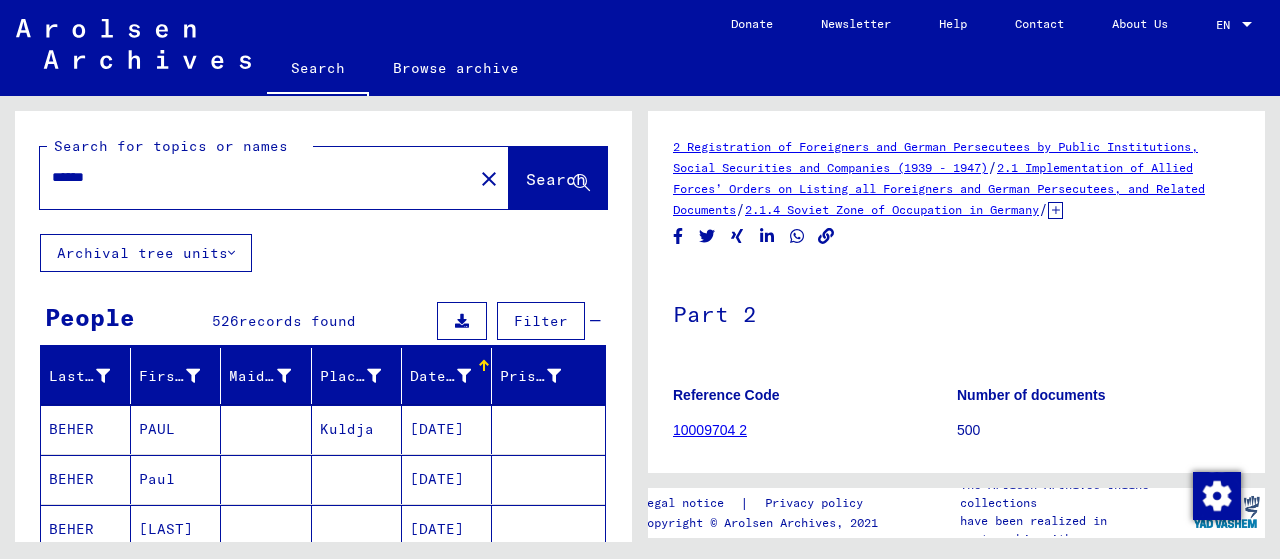 click on "******" at bounding box center [256, 177] 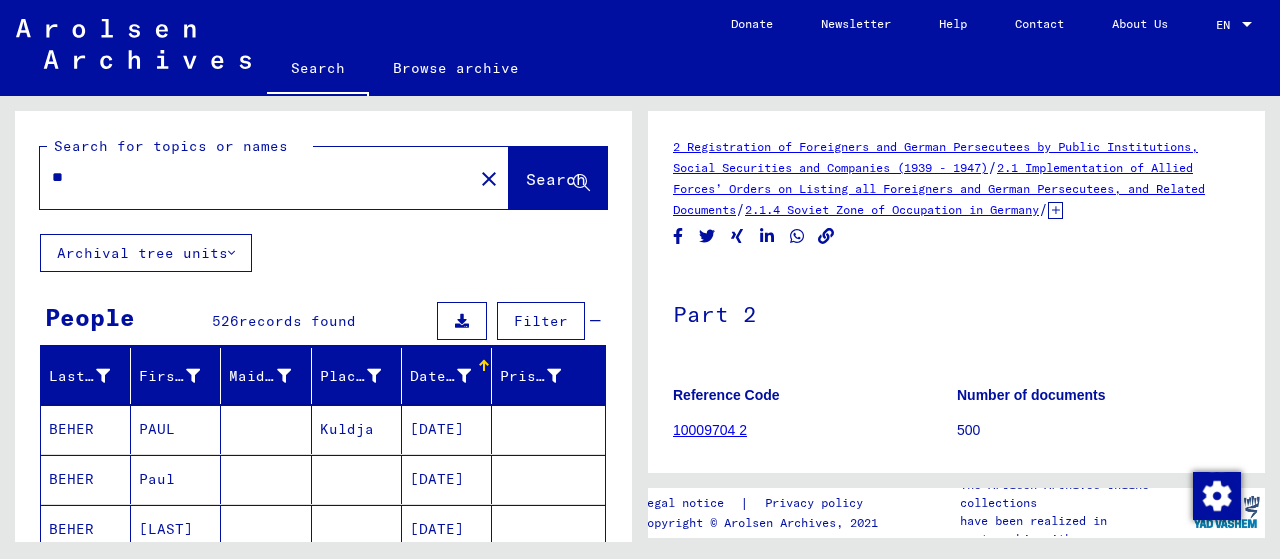 type on "*" 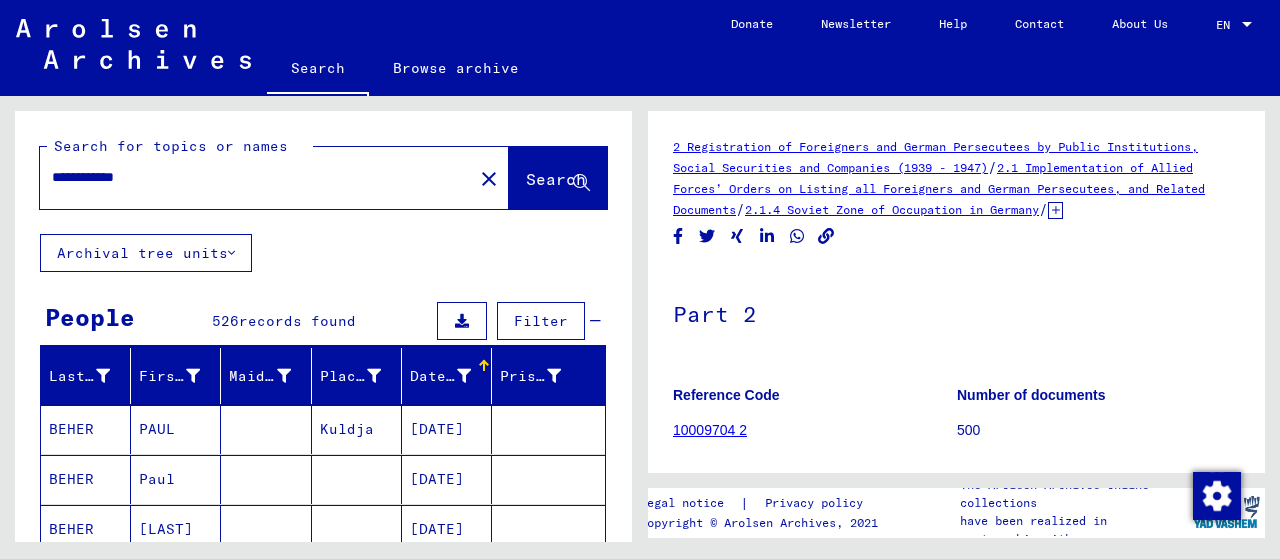 type on "**********" 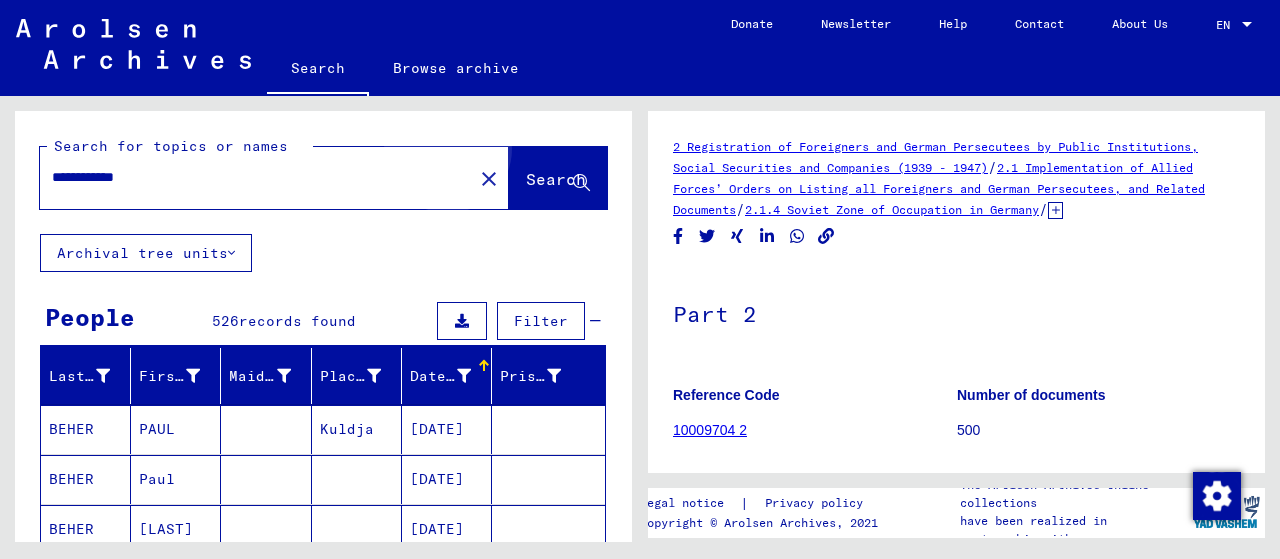click on "Search" 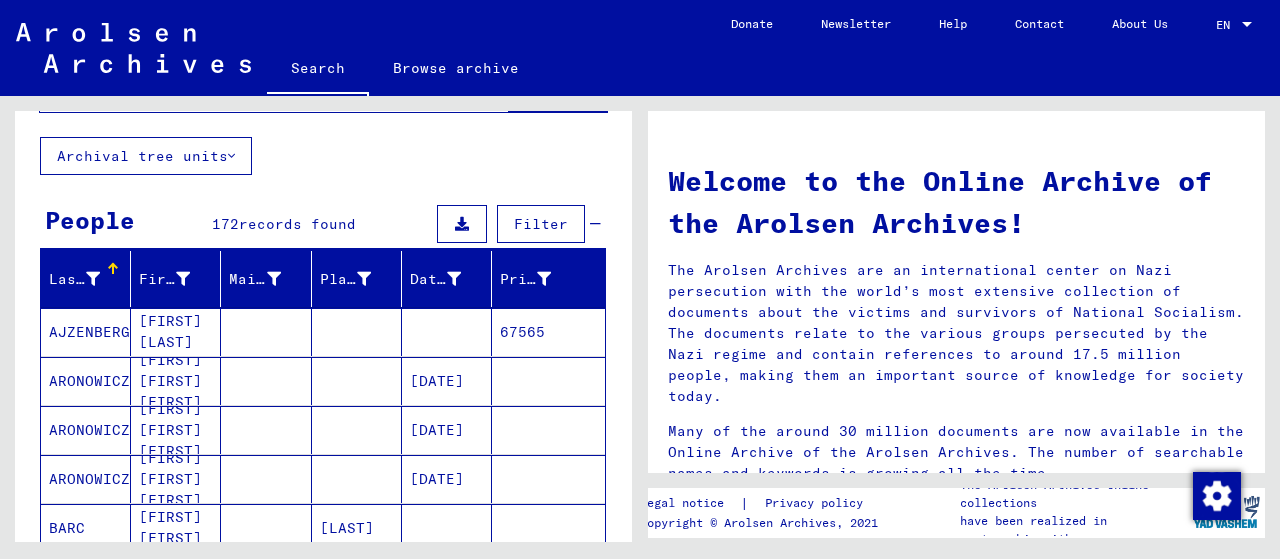 scroll, scrollTop: 104, scrollLeft: 0, axis: vertical 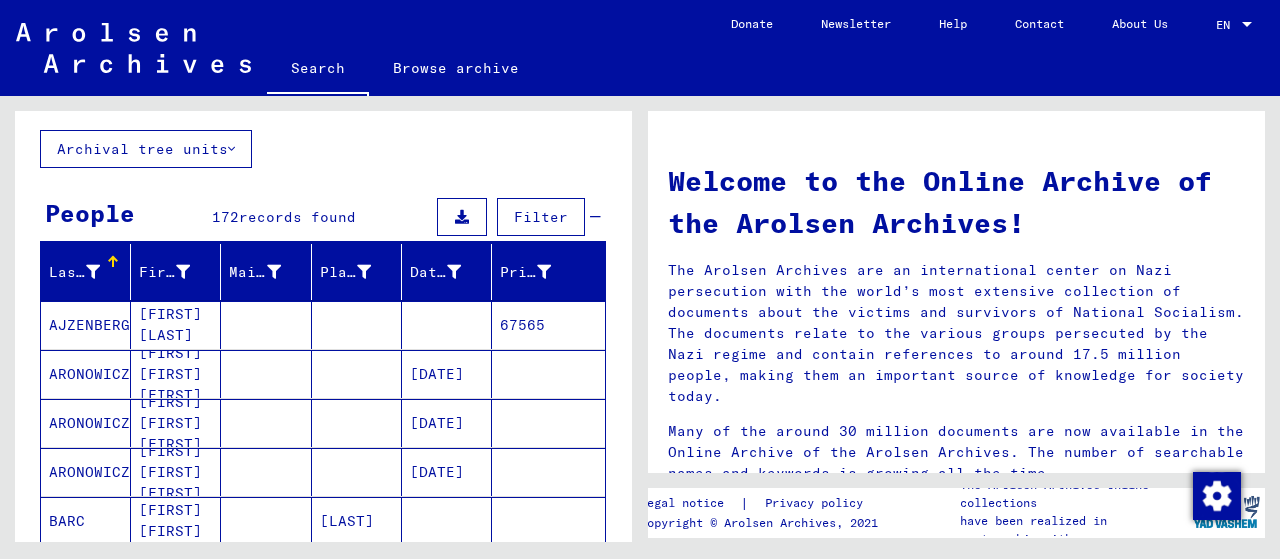 click on "Last Name" at bounding box center [74, 272] 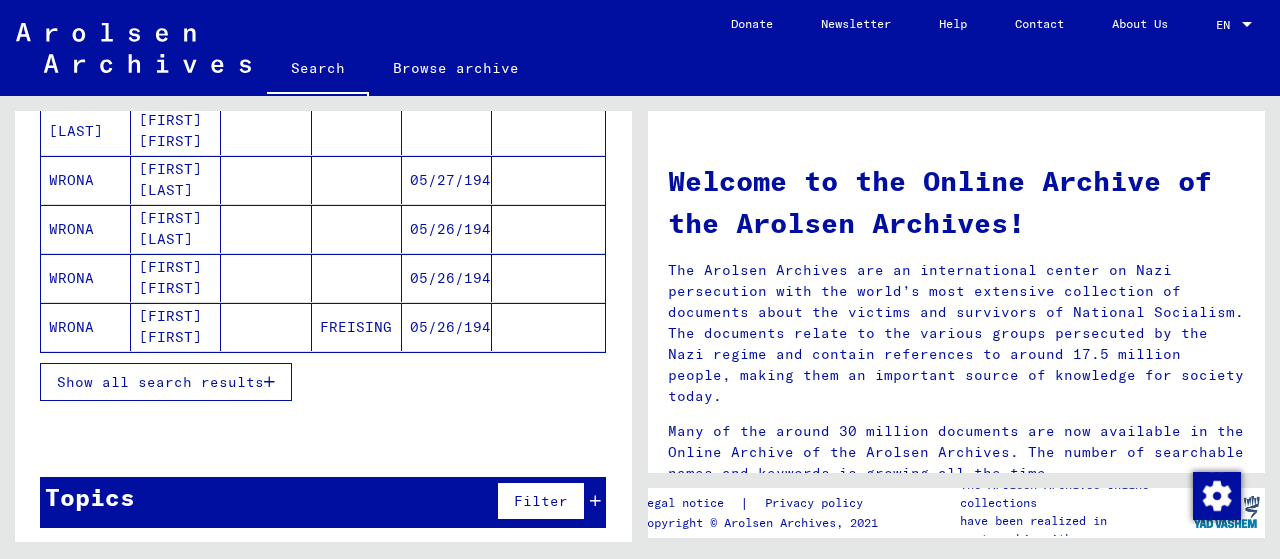 scroll, scrollTop: 299, scrollLeft: 0, axis: vertical 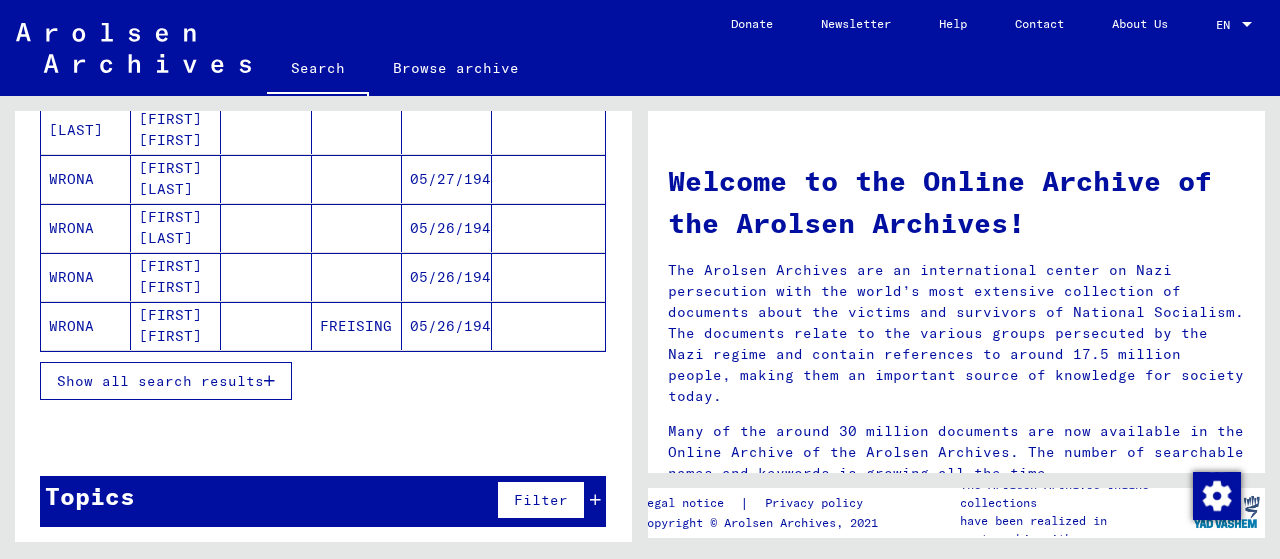 click on "Show all search results" at bounding box center (160, 381) 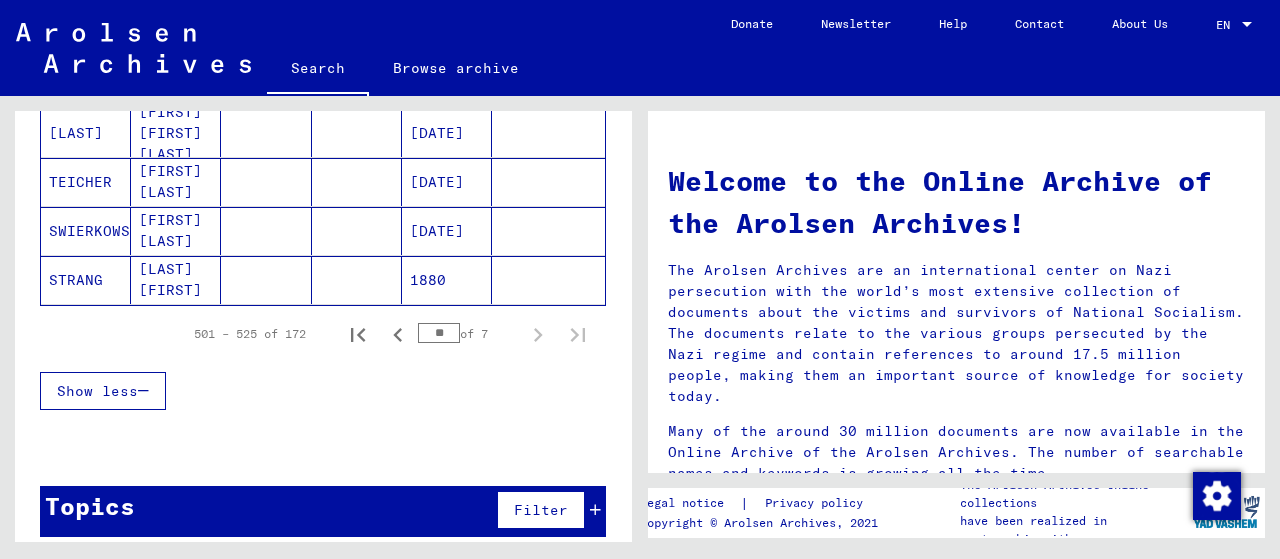 scroll, scrollTop: 1328, scrollLeft: 0, axis: vertical 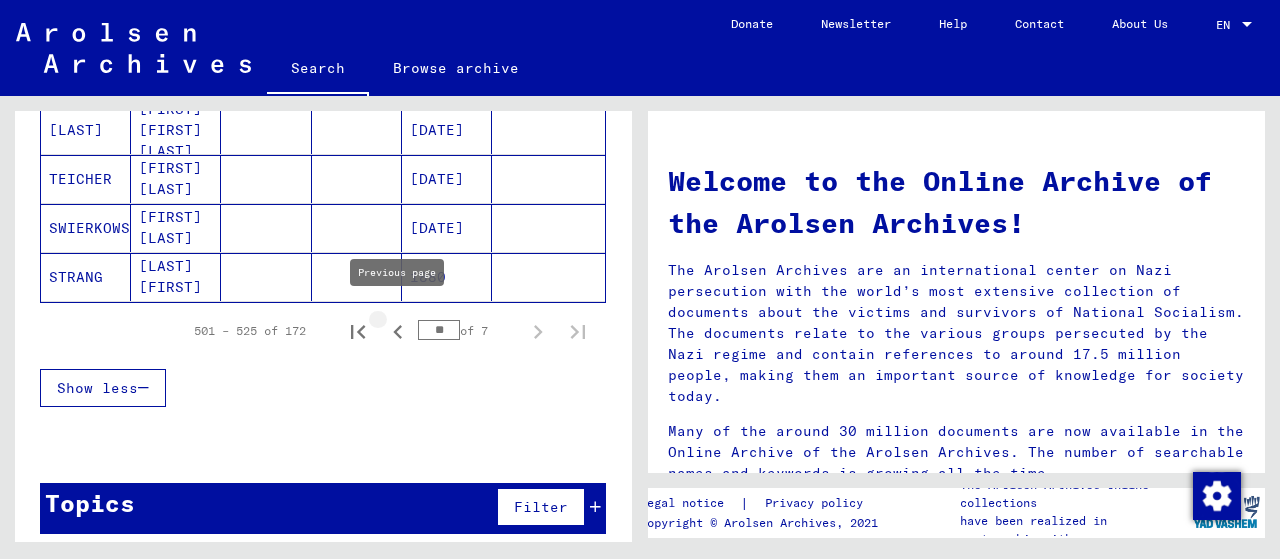 click 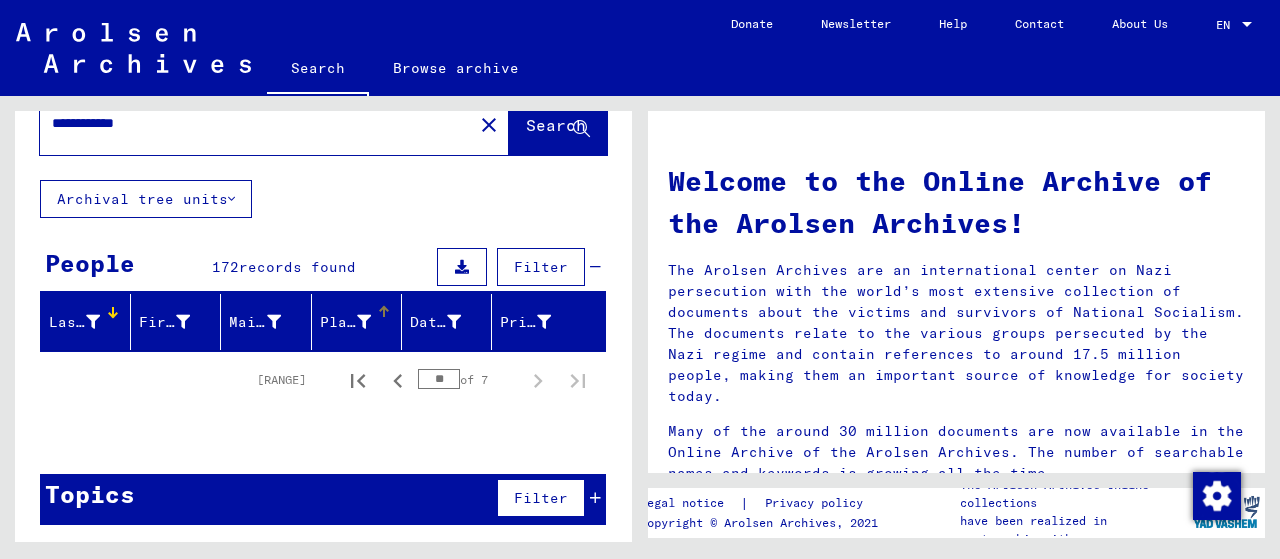 type 